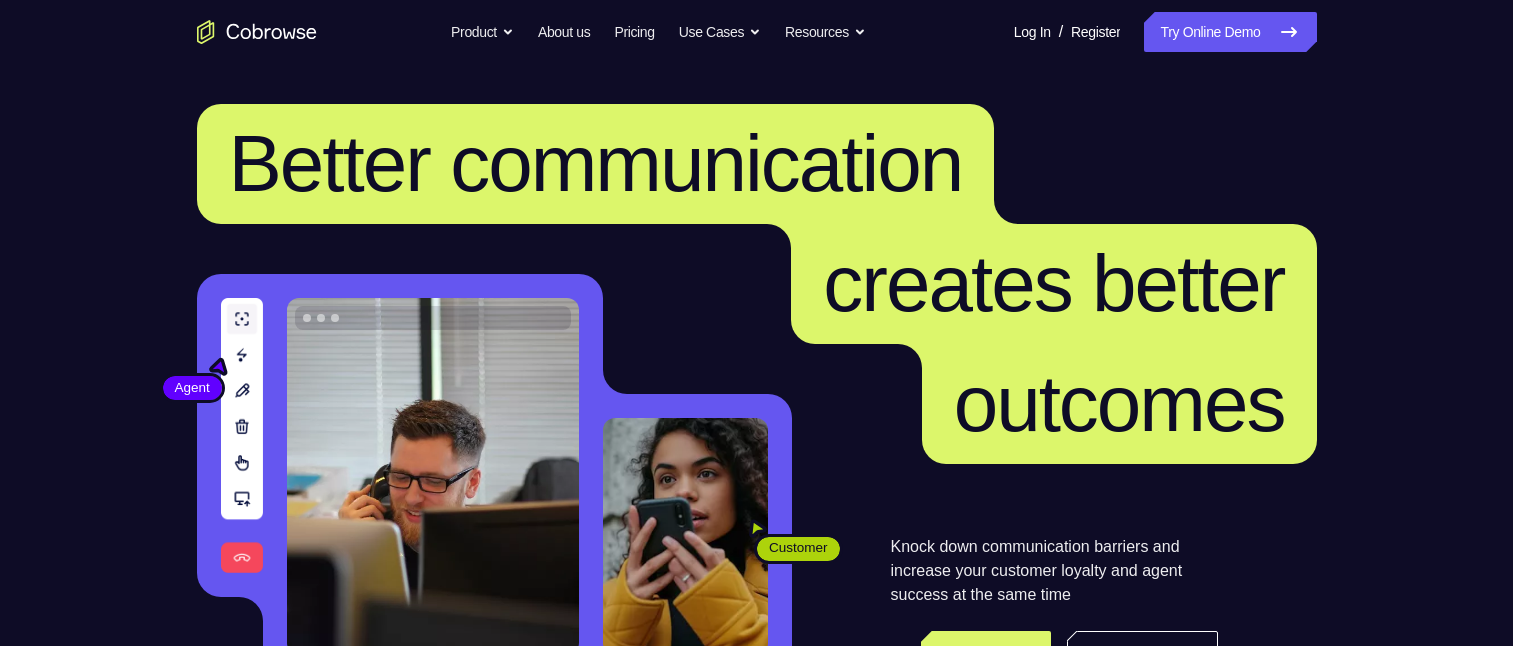 scroll, scrollTop: 0, scrollLeft: 0, axis: both 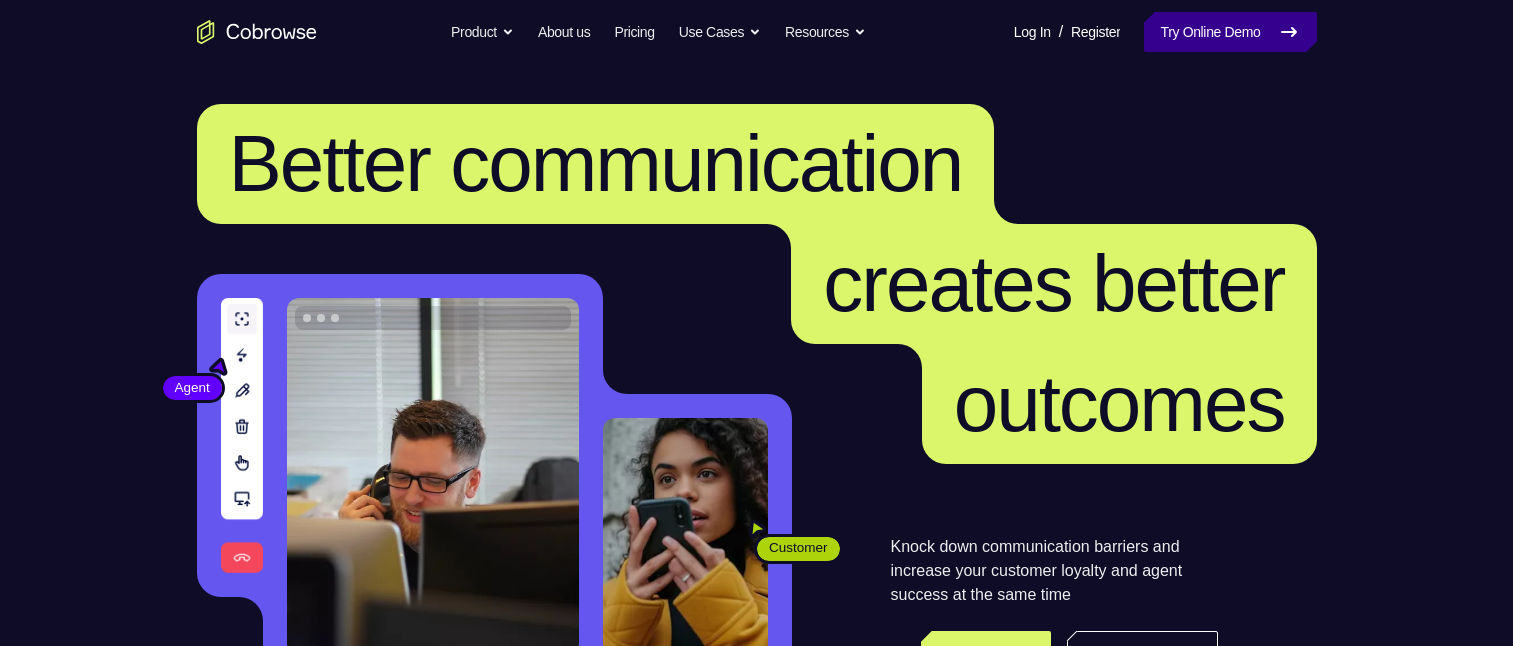 click on "Try Online Demo" at bounding box center [1230, 32] 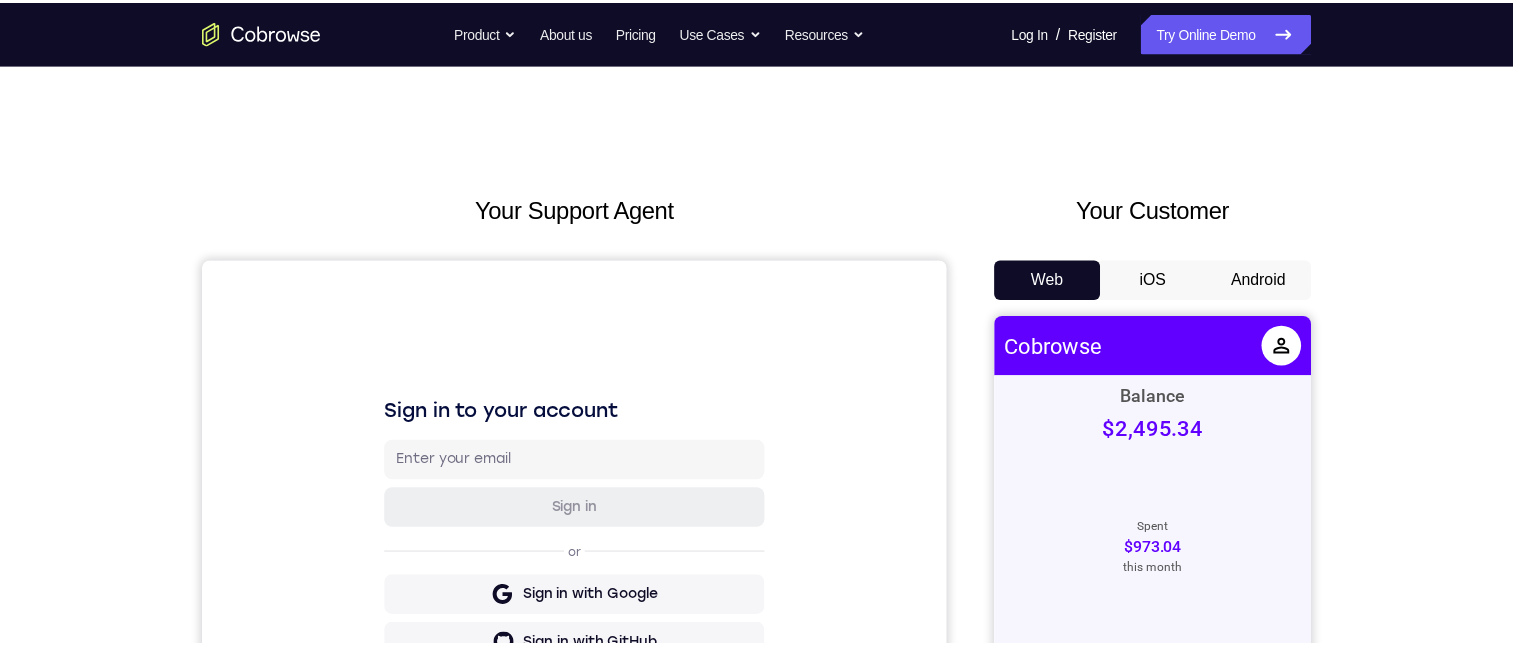 scroll, scrollTop: 0, scrollLeft: 0, axis: both 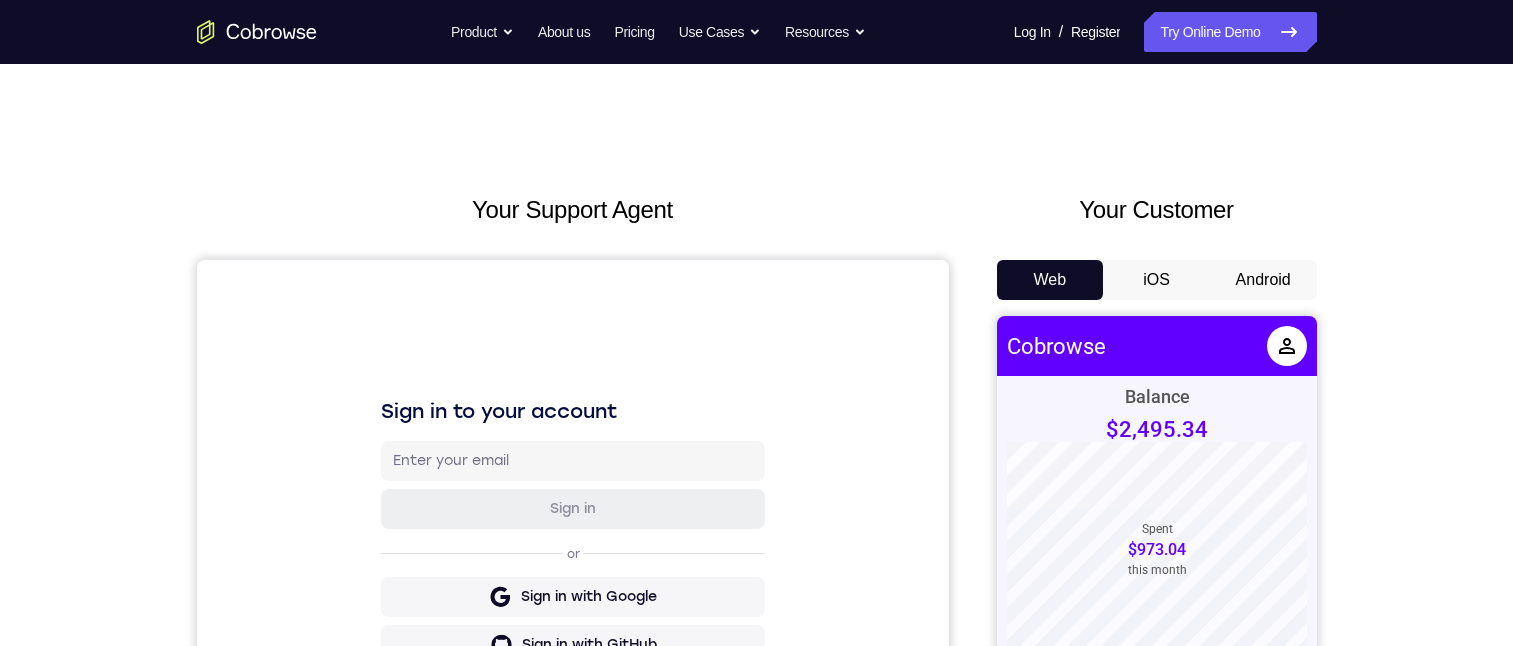 click on "Android" at bounding box center [1263, 280] 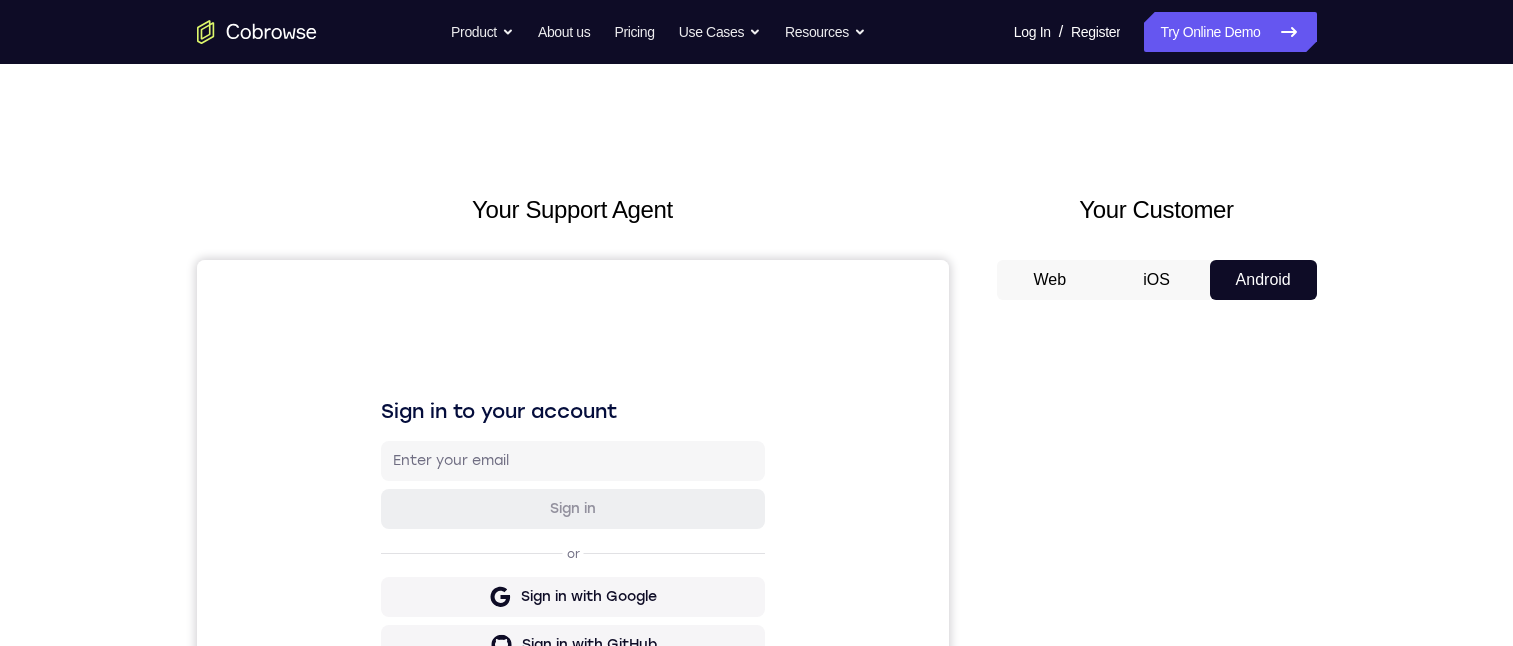 scroll, scrollTop: 300, scrollLeft: 0, axis: vertical 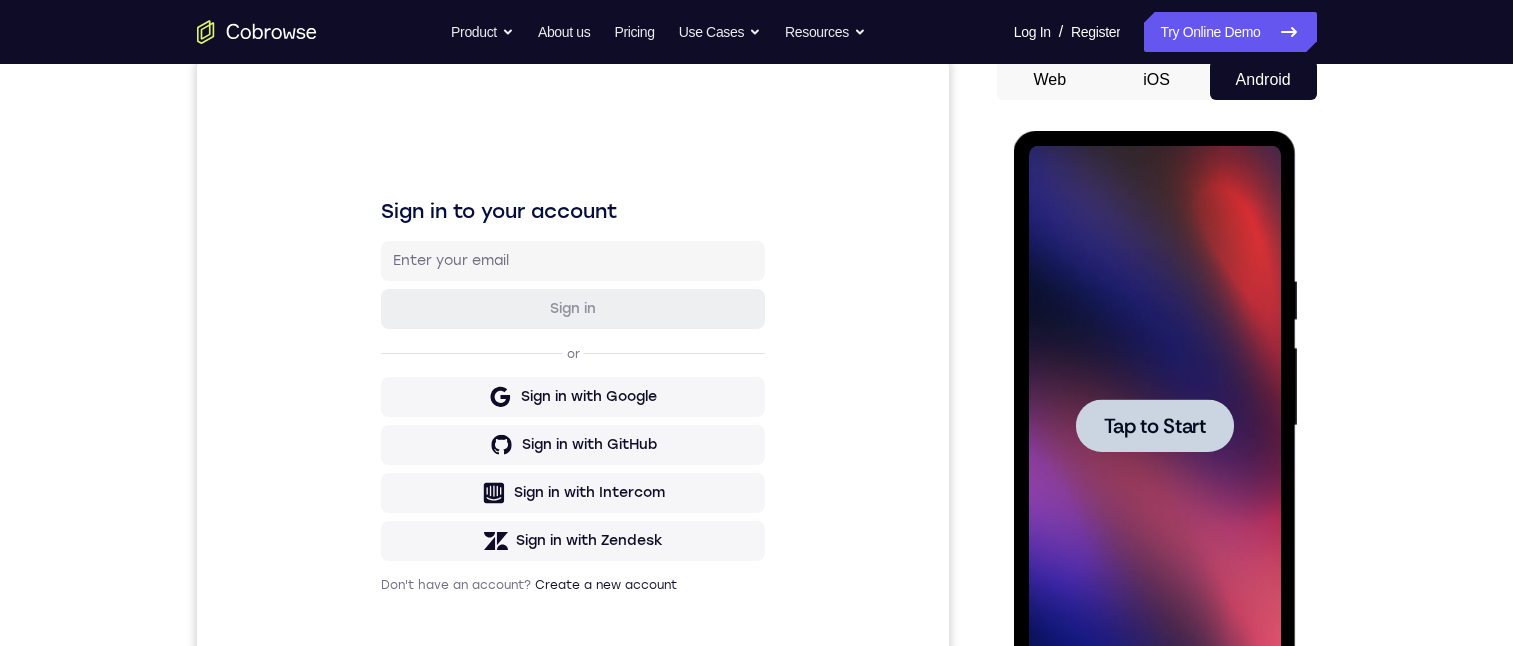 click on "Tap to Start" at bounding box center (1155, 426) 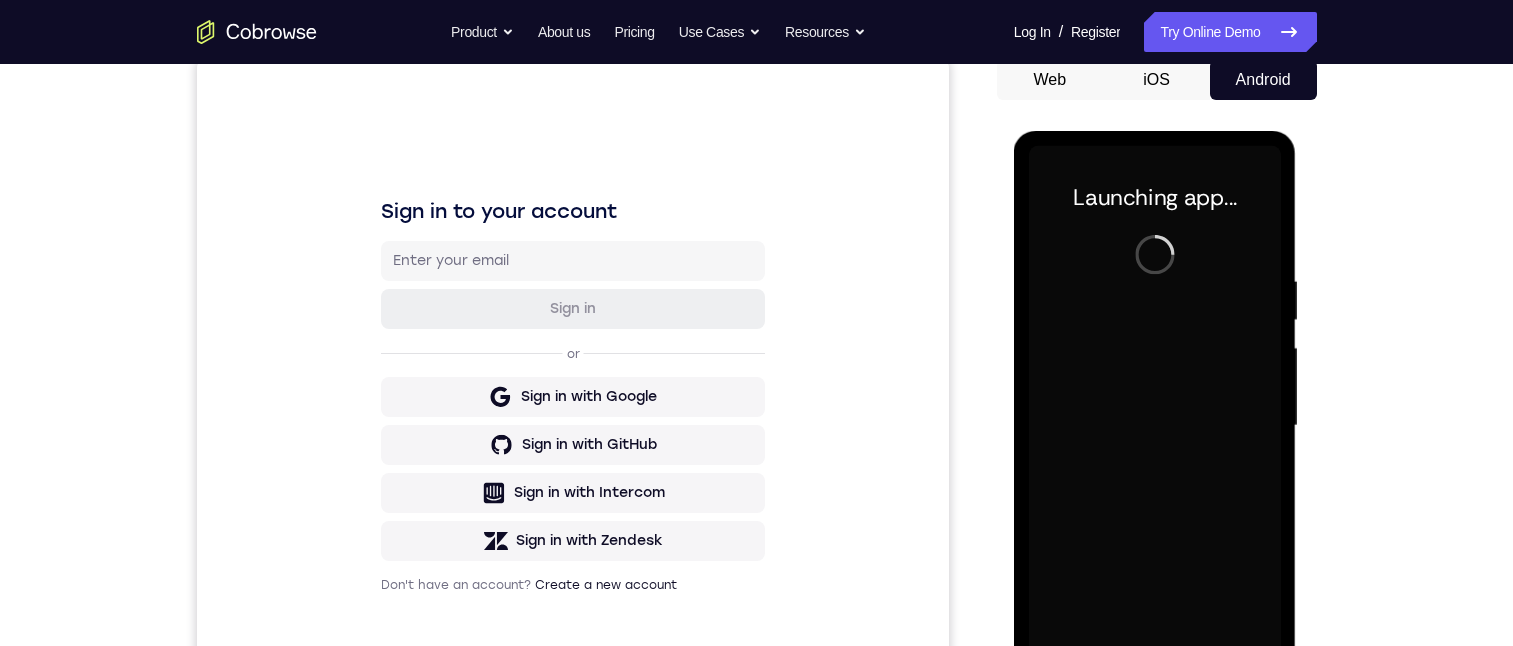 scroll, scrollTop: 300, scrollLeft: 0, axis: vertical 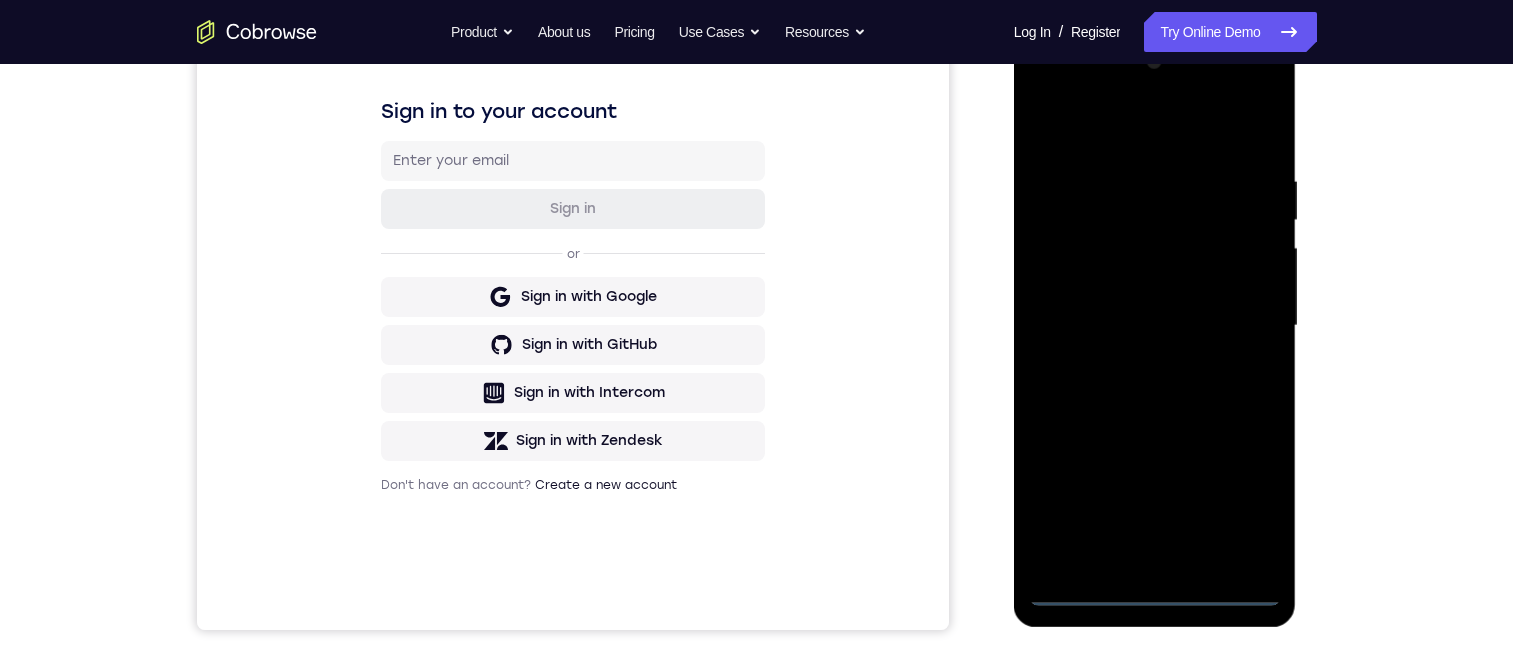 click at bounding box center (1155, 326) 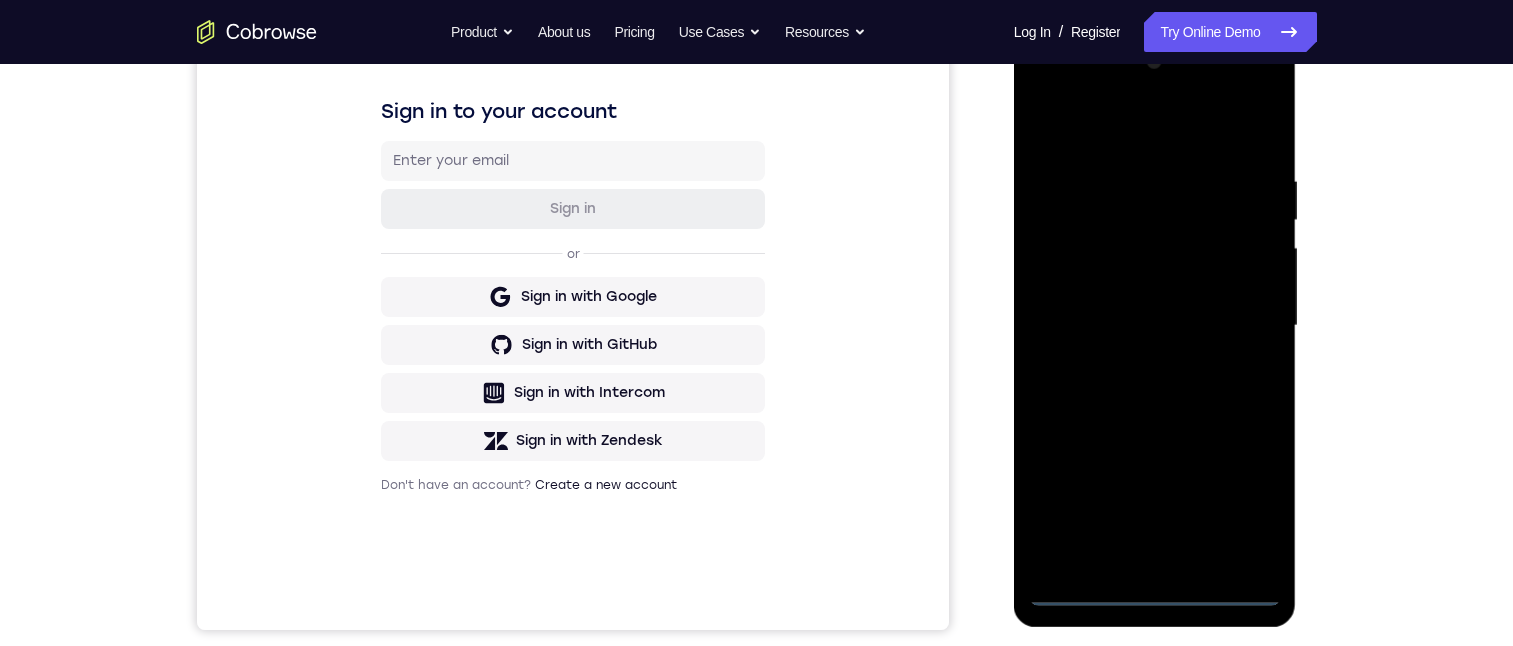 scroll, scrollTop: 23, scrollLeft: 0, axis: vertical 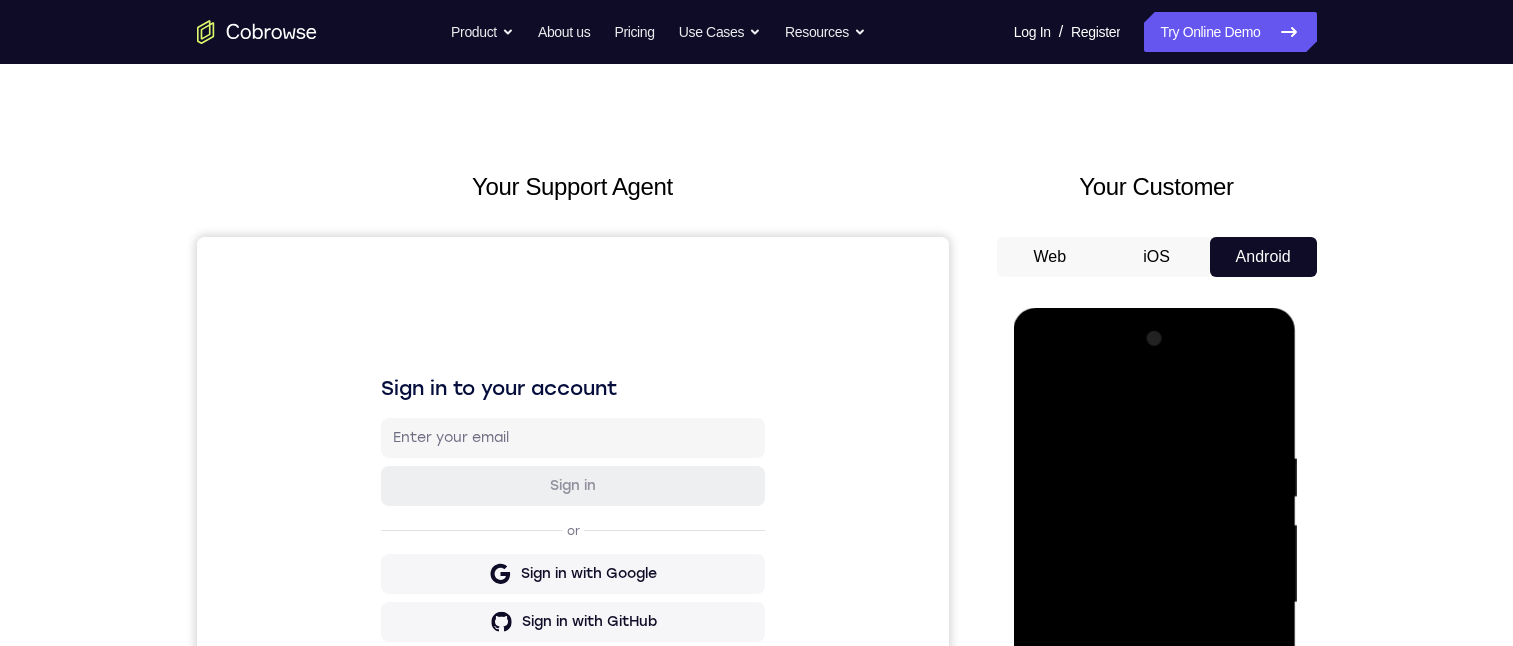 click at bounding box center [1155, 603] 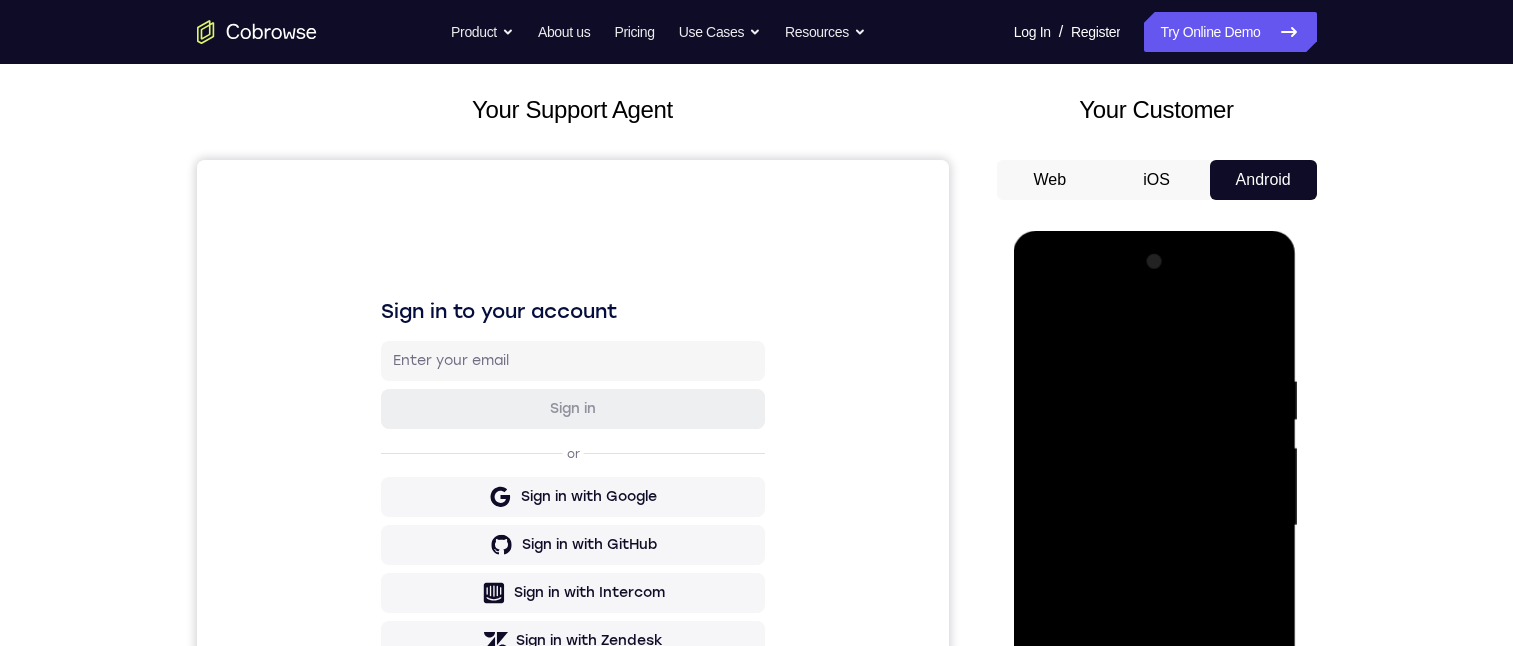 click at bounding box center [1155, 526] 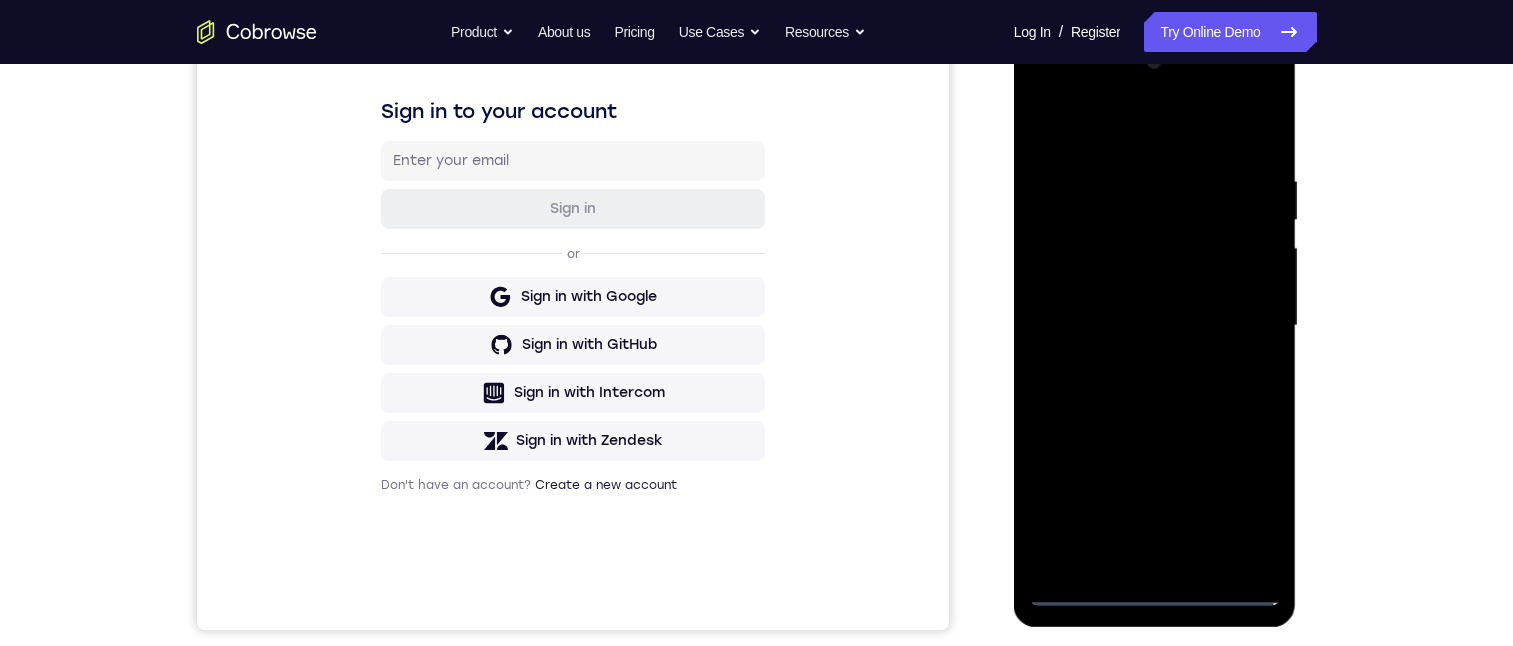 drag, startPoint x: 1136, startPoint y: 361, endPoint x: 1135, endPoint y: 372, distance: 11.045361 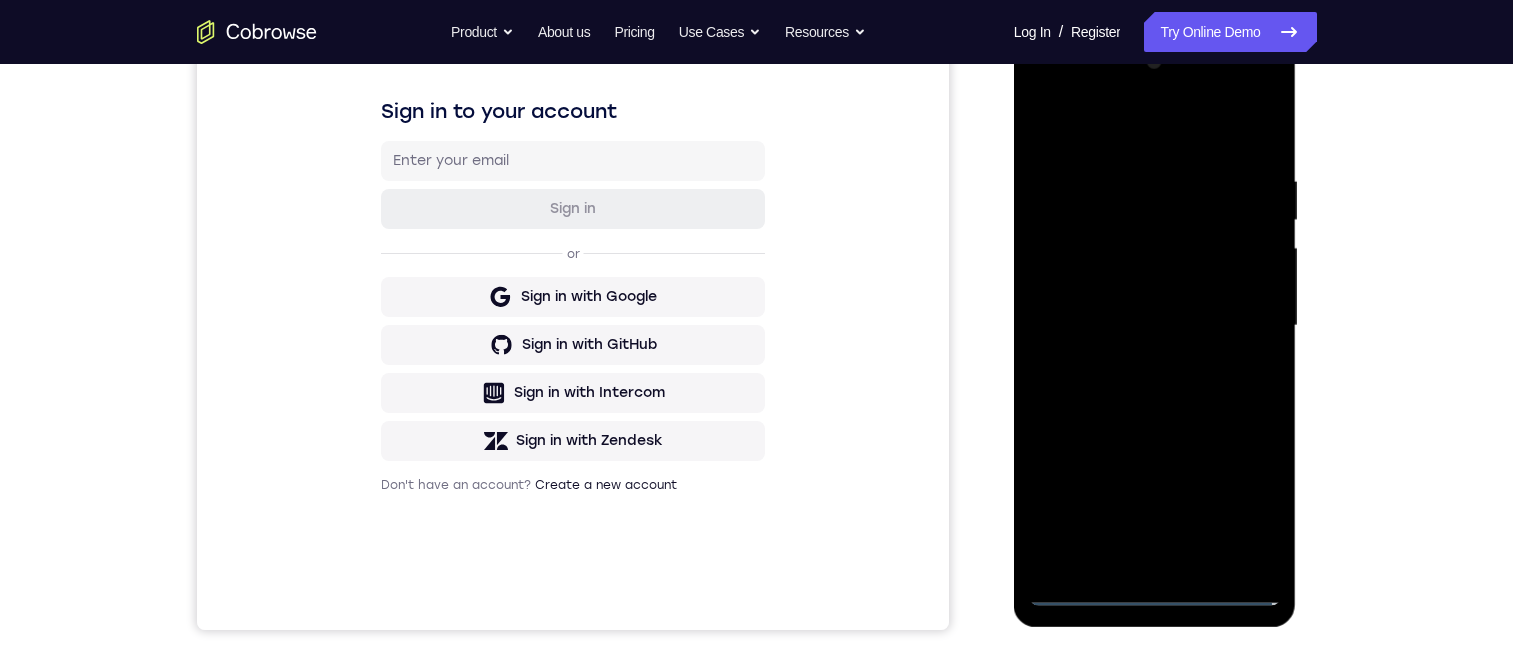 click at bounding box center (1155, 326) 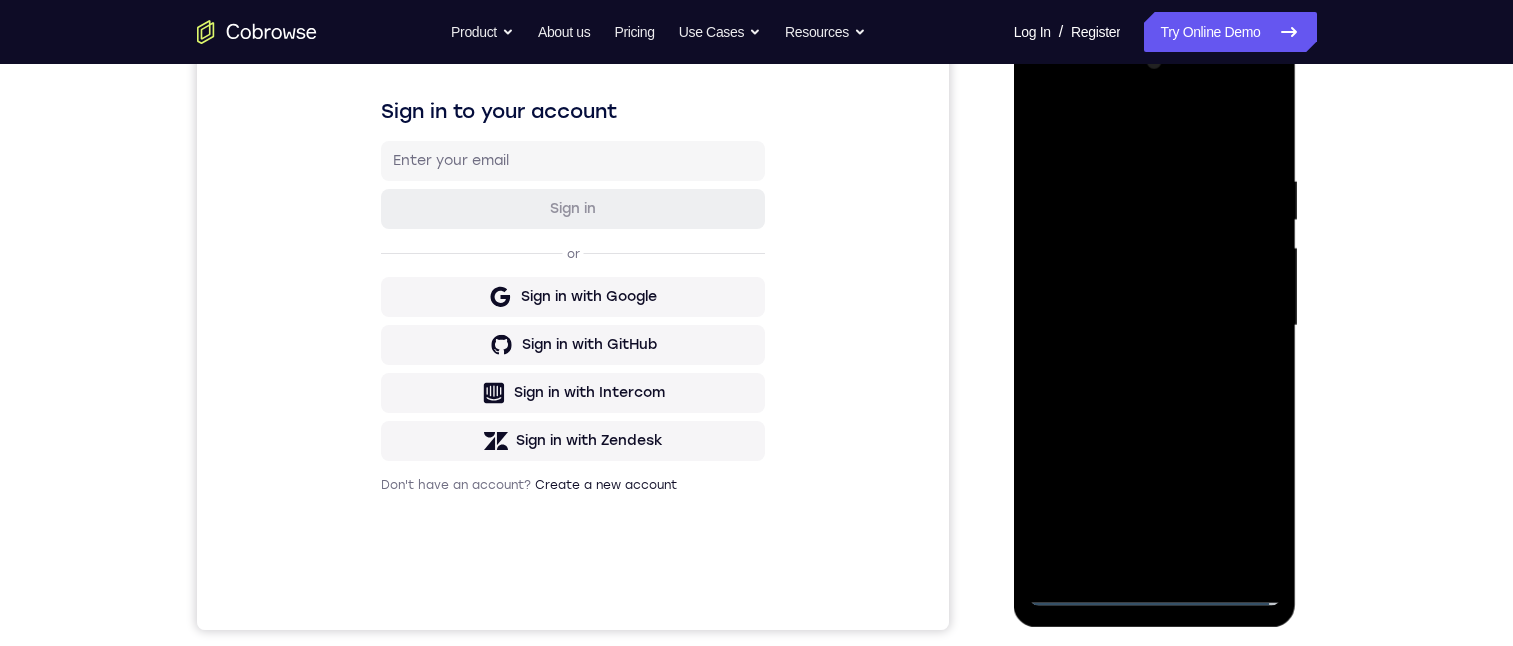 click at bounding box center [1155, 326] 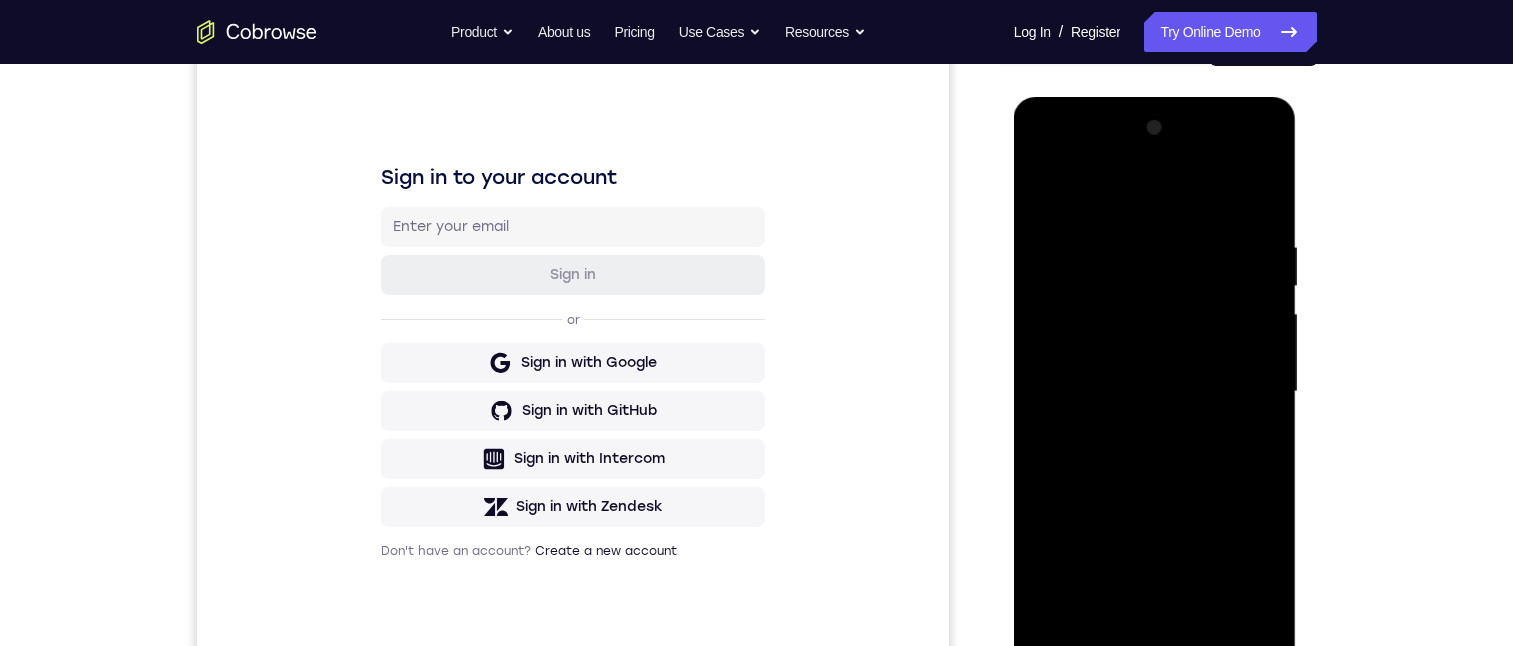 scroll, scrollTop: 200, scrollLeft: 0, axis: vertical 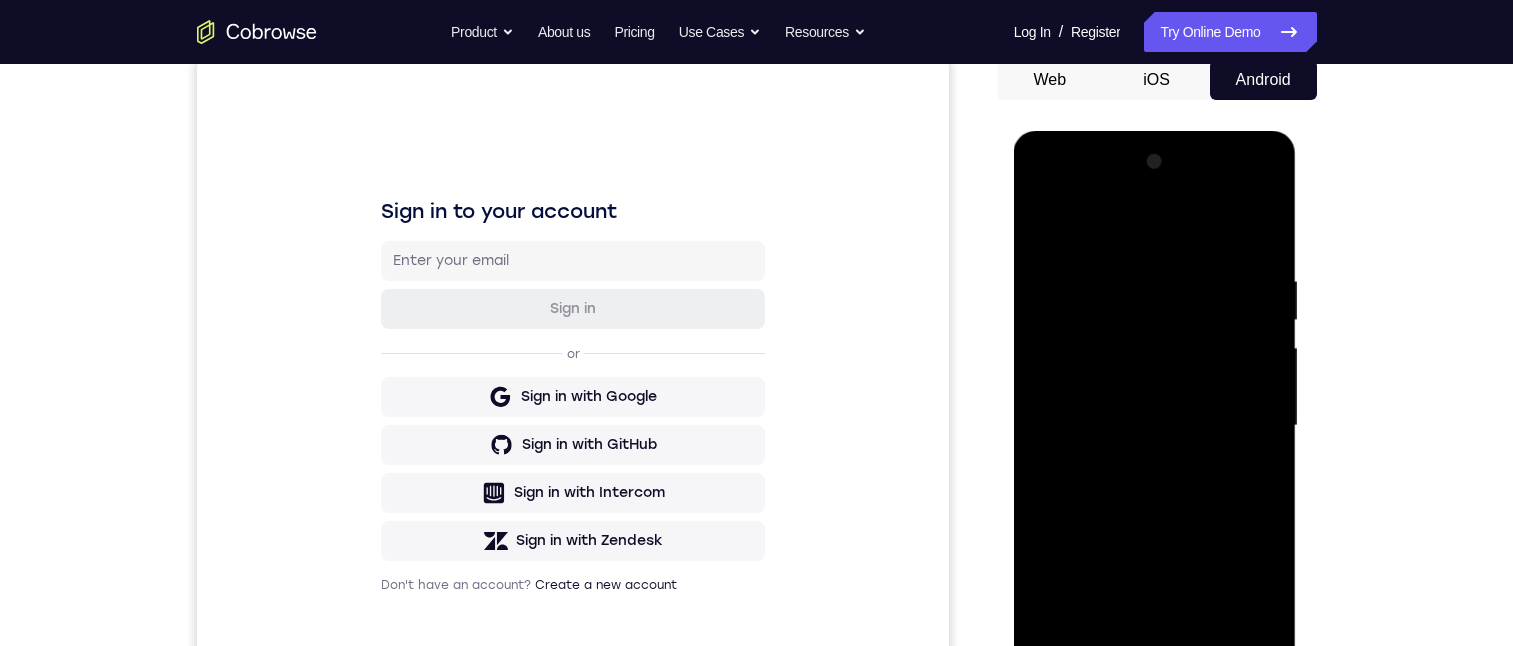 click on "Your Support Agent             Your Customer       Web   iOS   Android                         Next Steps   We’d be happy to give a product demo, answer any technical questions, or share best practices.          Create An Account             Contact Sales" at bounding box center (757, 523) 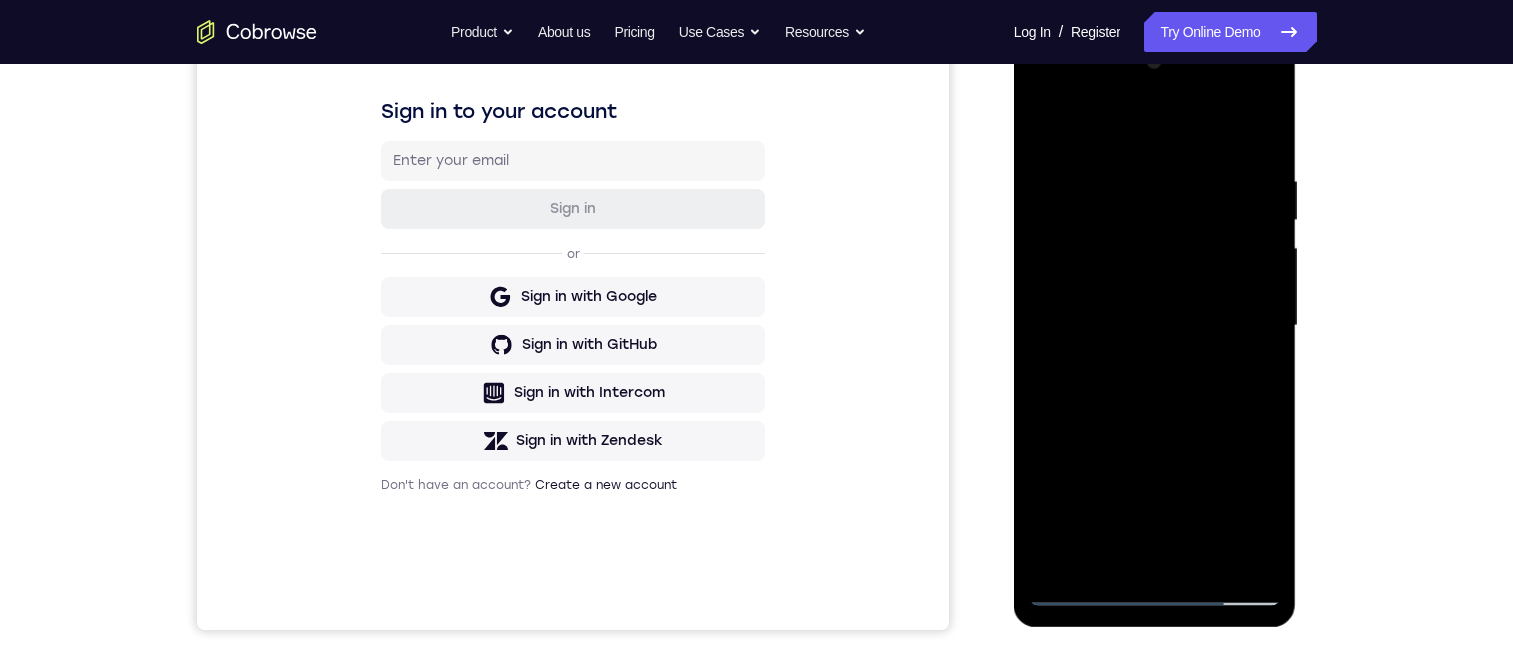 drag, startPoint x: 1176, startPoint y: 447, endPoint x: 1215, endPoint y: 219, distance: 231.31148 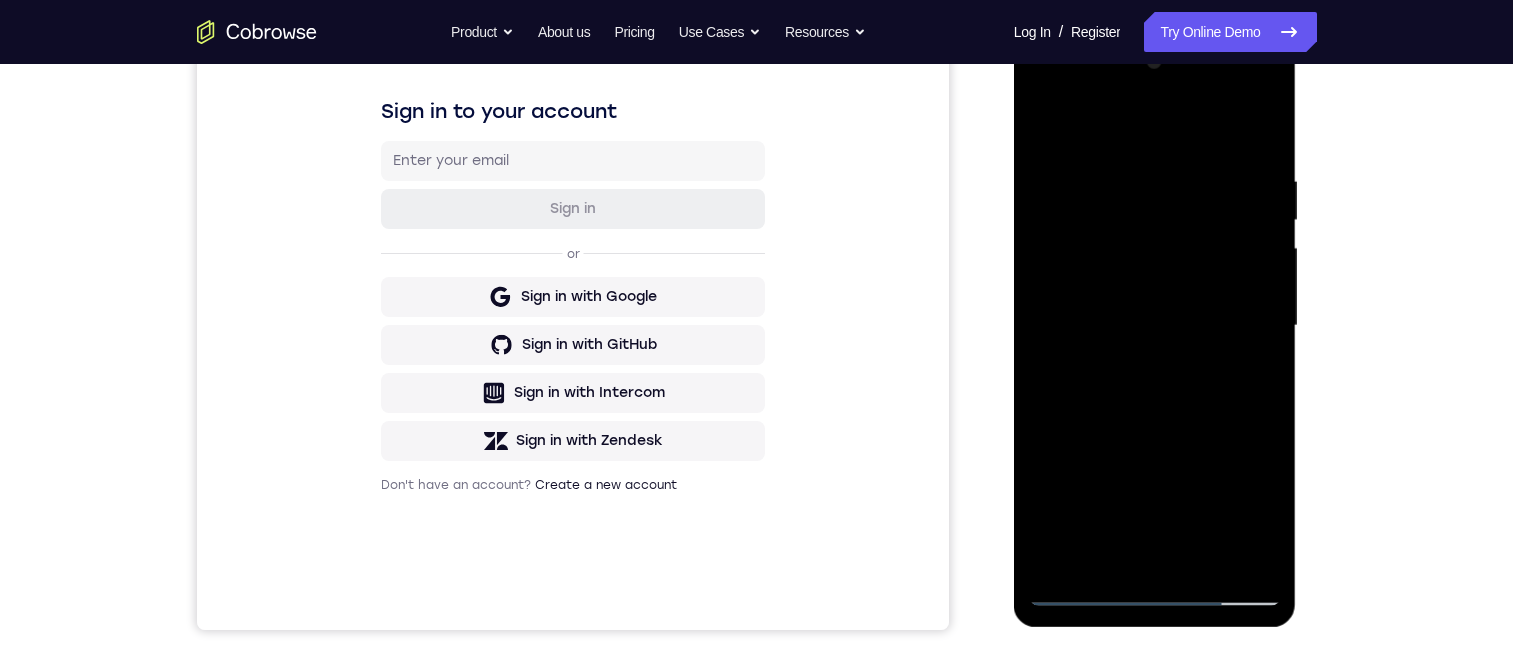 click at bounding box center (1155, 326) 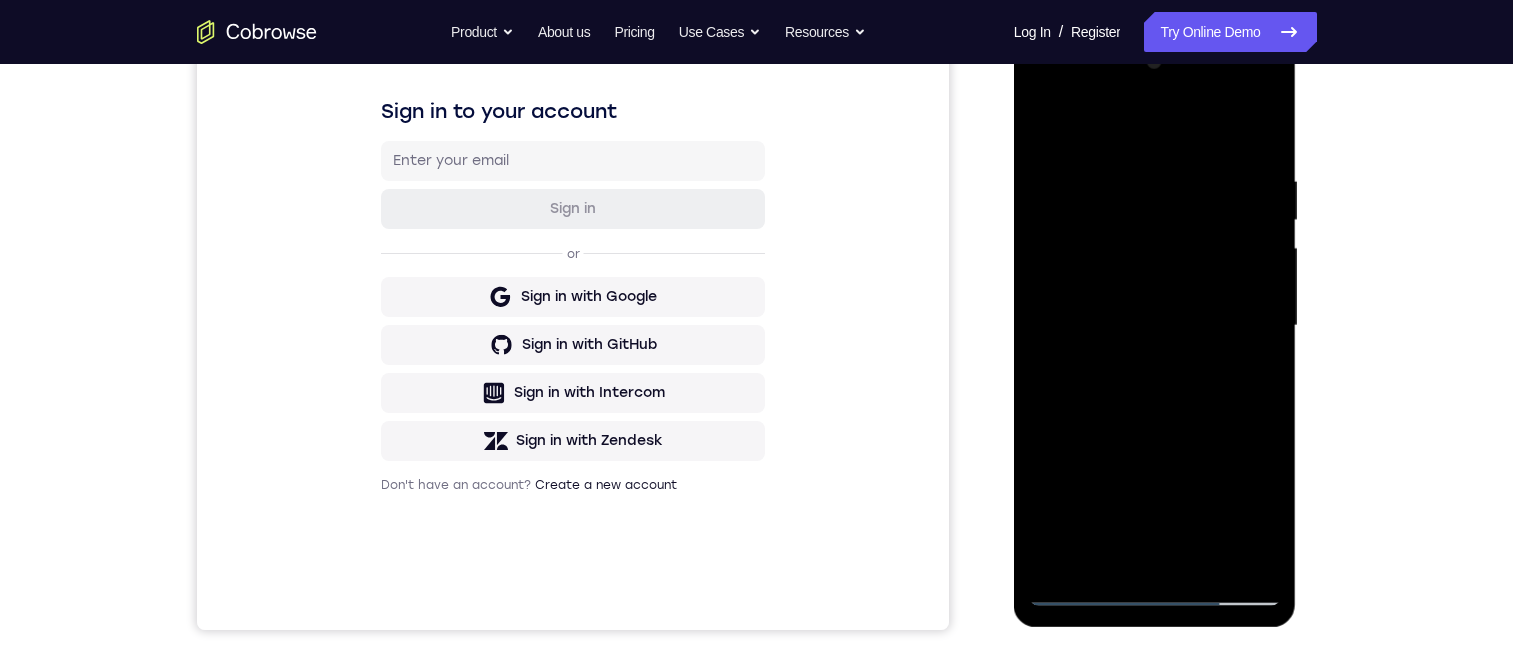 click at bounding box center (1155, 326) 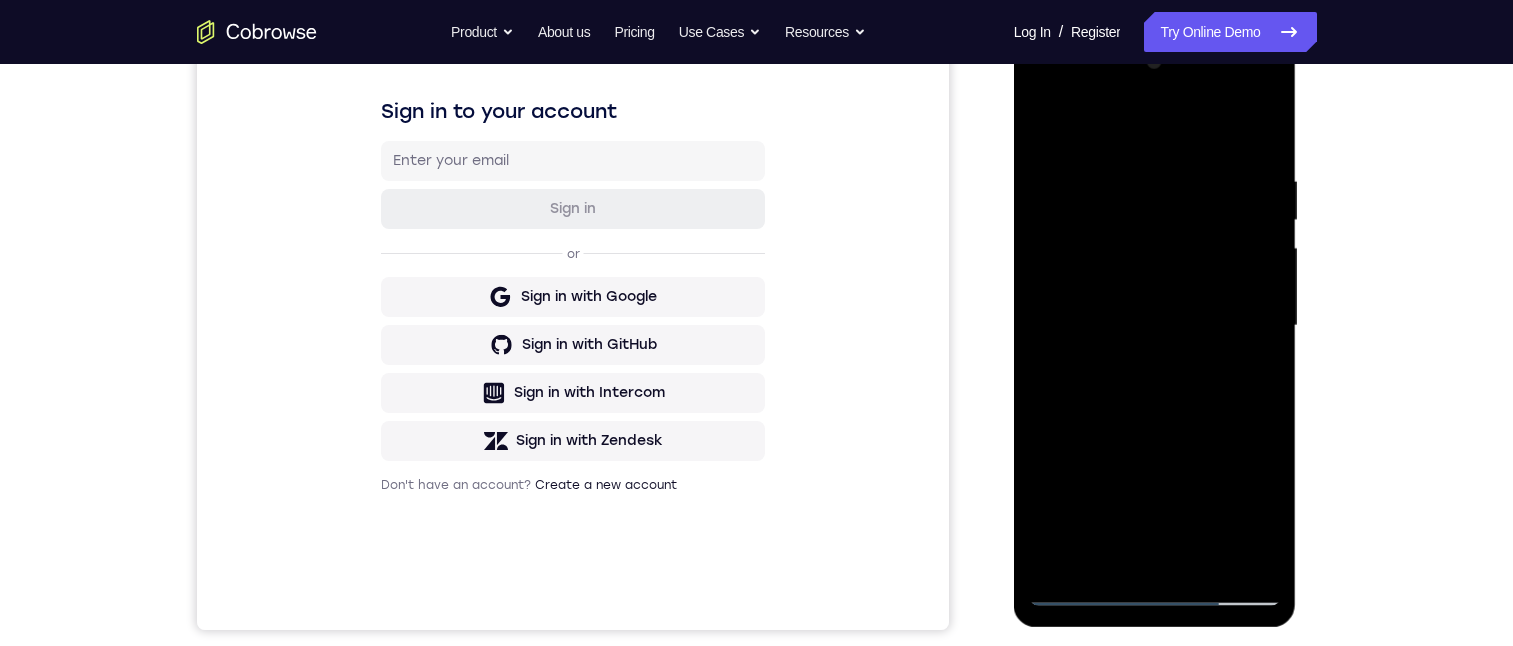 click at bounding box center [1155, 326] 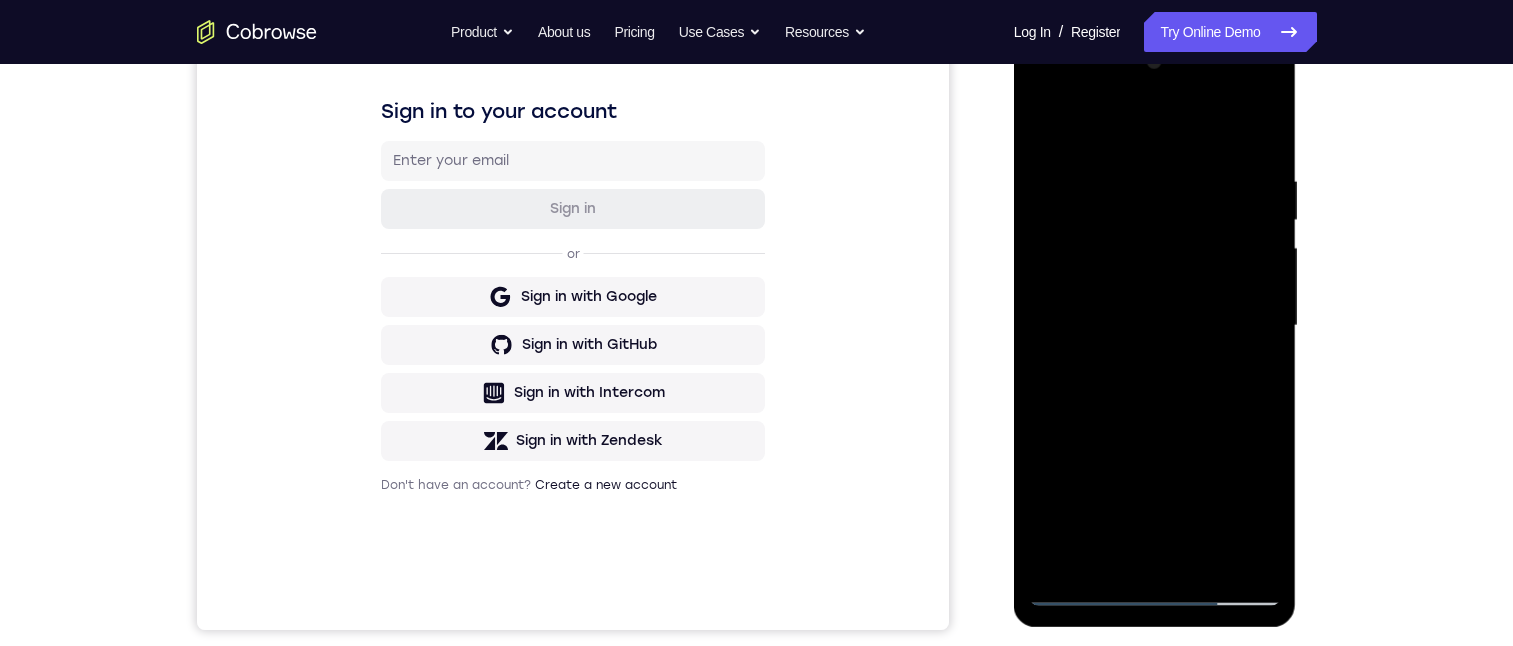 click at bounding box center [1155, 326] 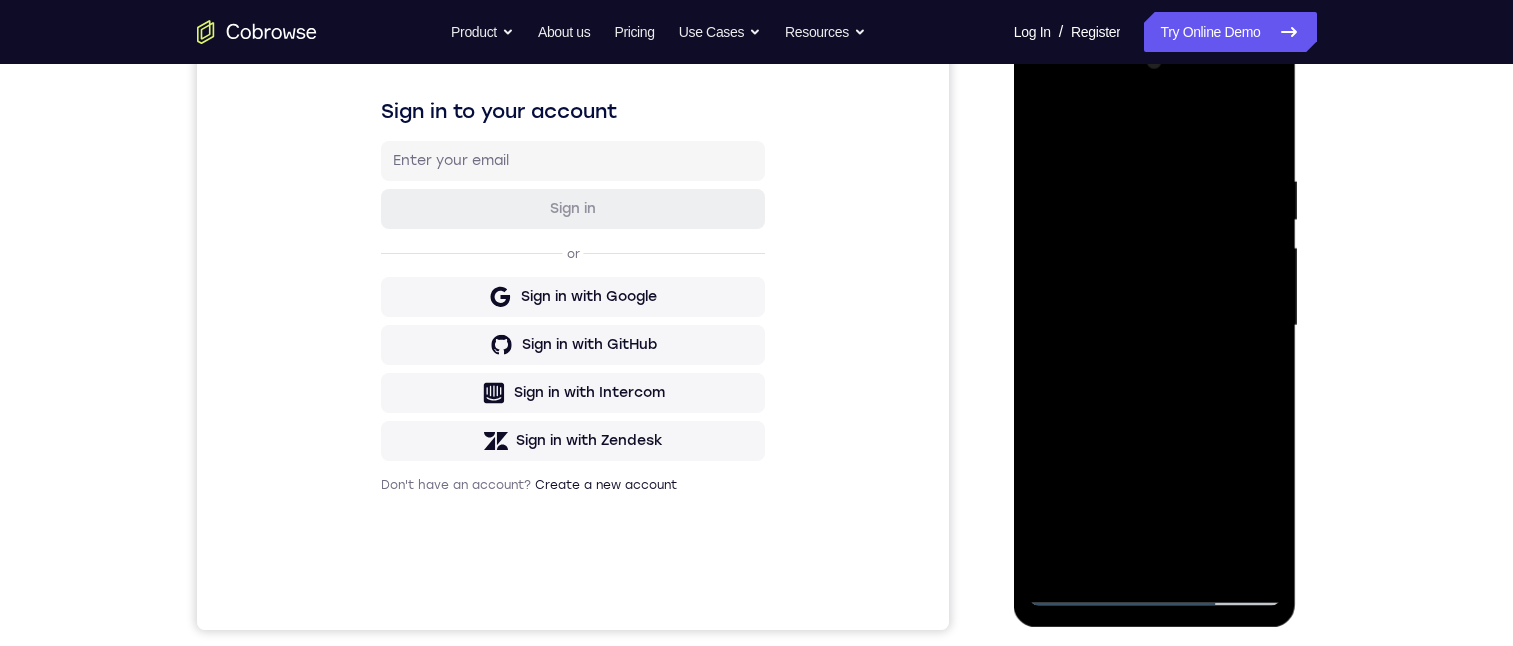 drag, startPoint x: 1110, startPoint y: 195, endPoint x: 1178, endPoint y: 425, distance: 239.84161 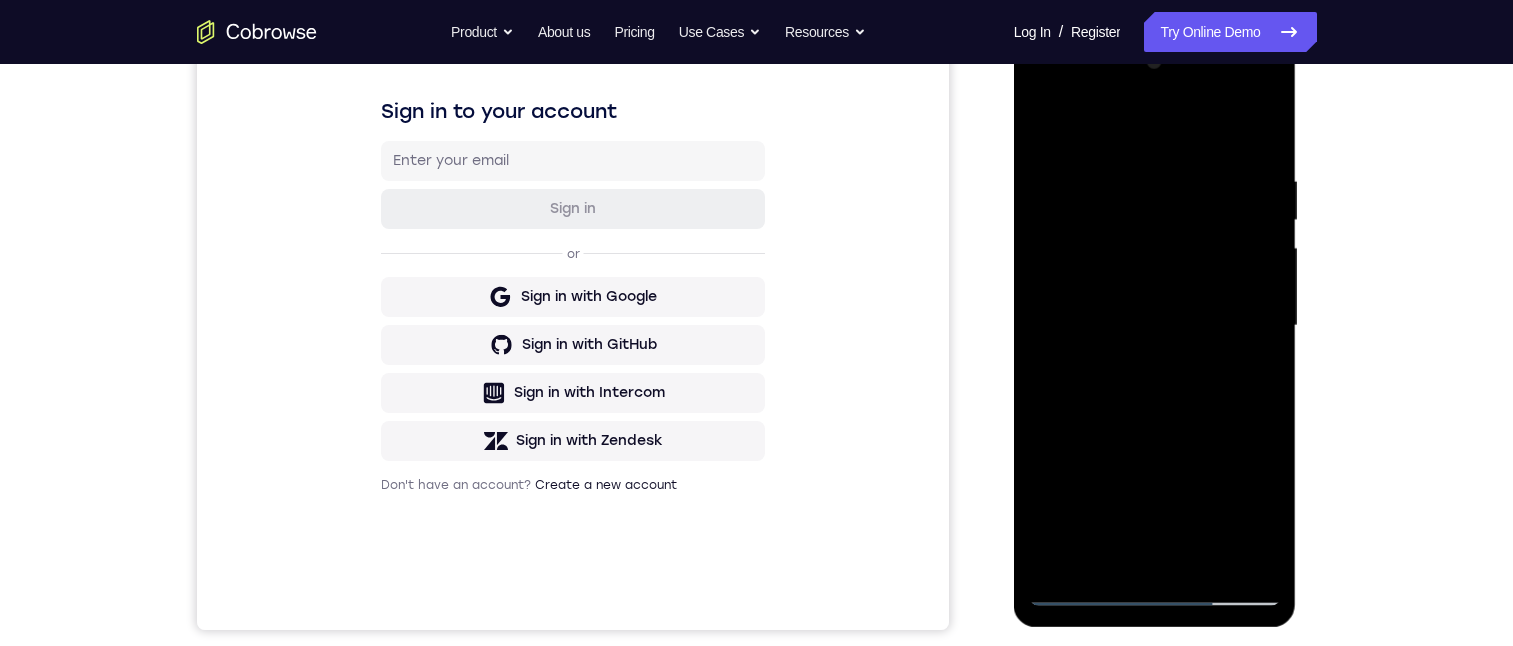 click at bounding box center [1155, 326] 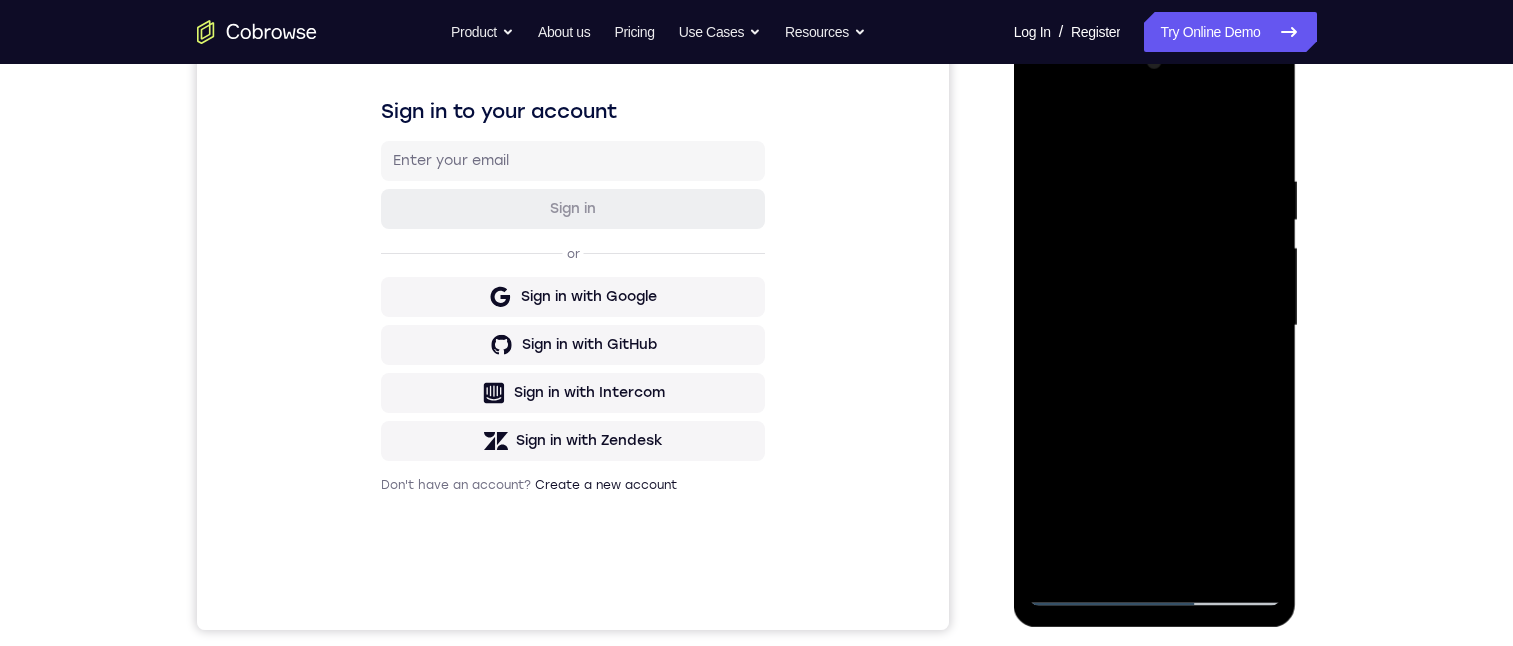 click at bounding box center [1155, 326] 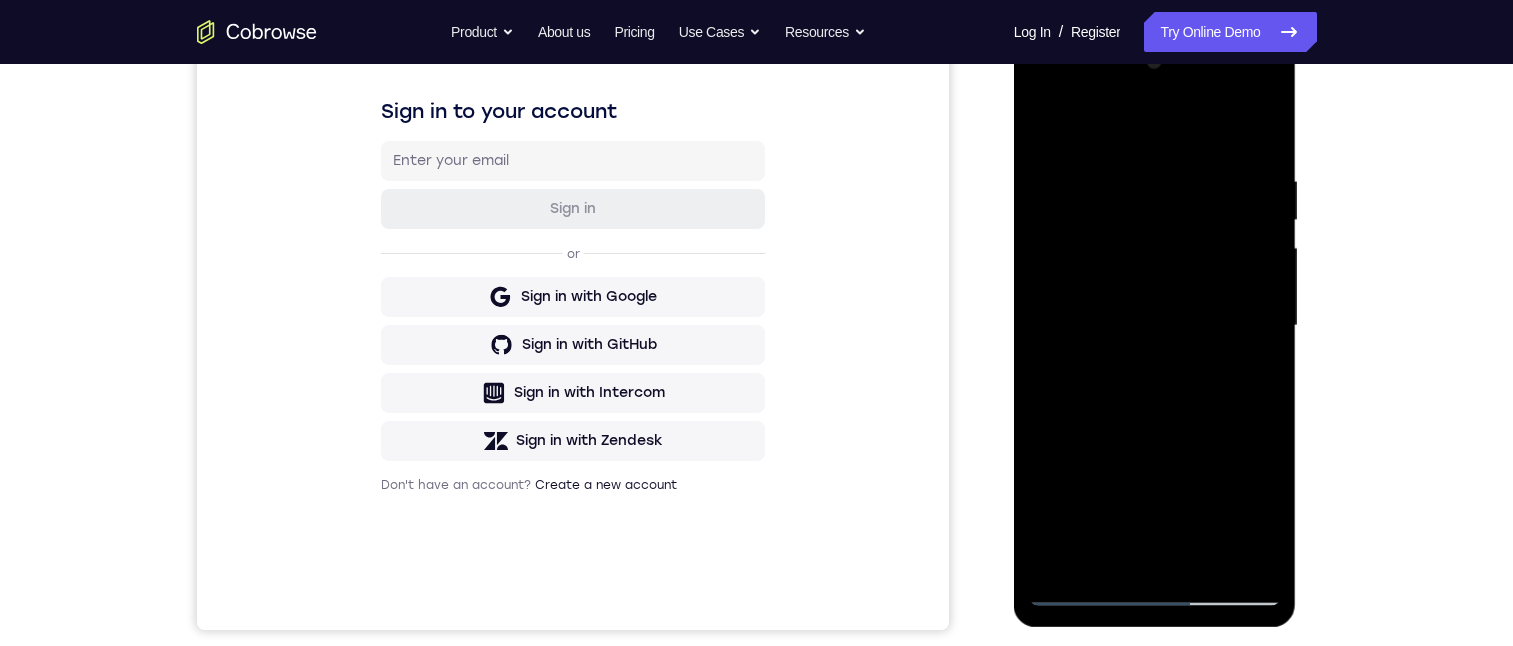 click at bounding box center (1155, 326) 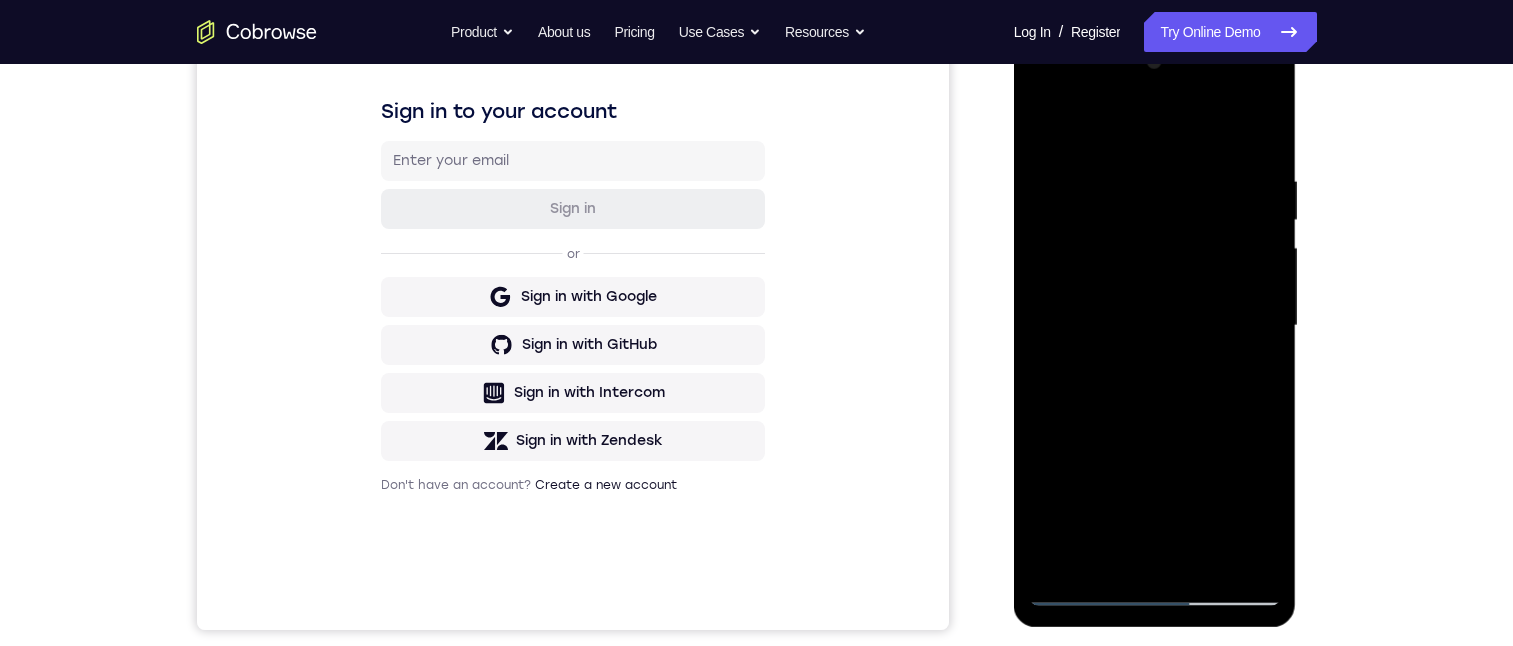 click at bounding box center (1155, 326) 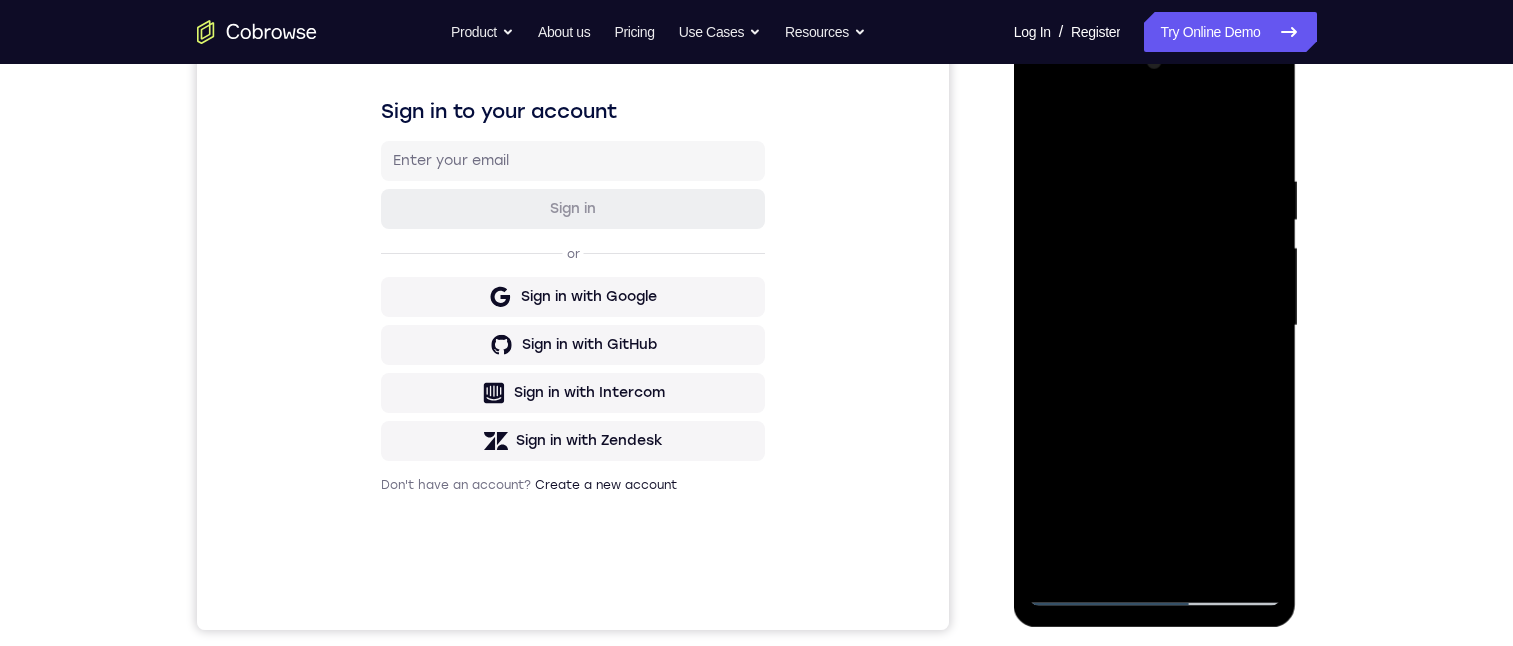 click at bounding box center (1155, 326) 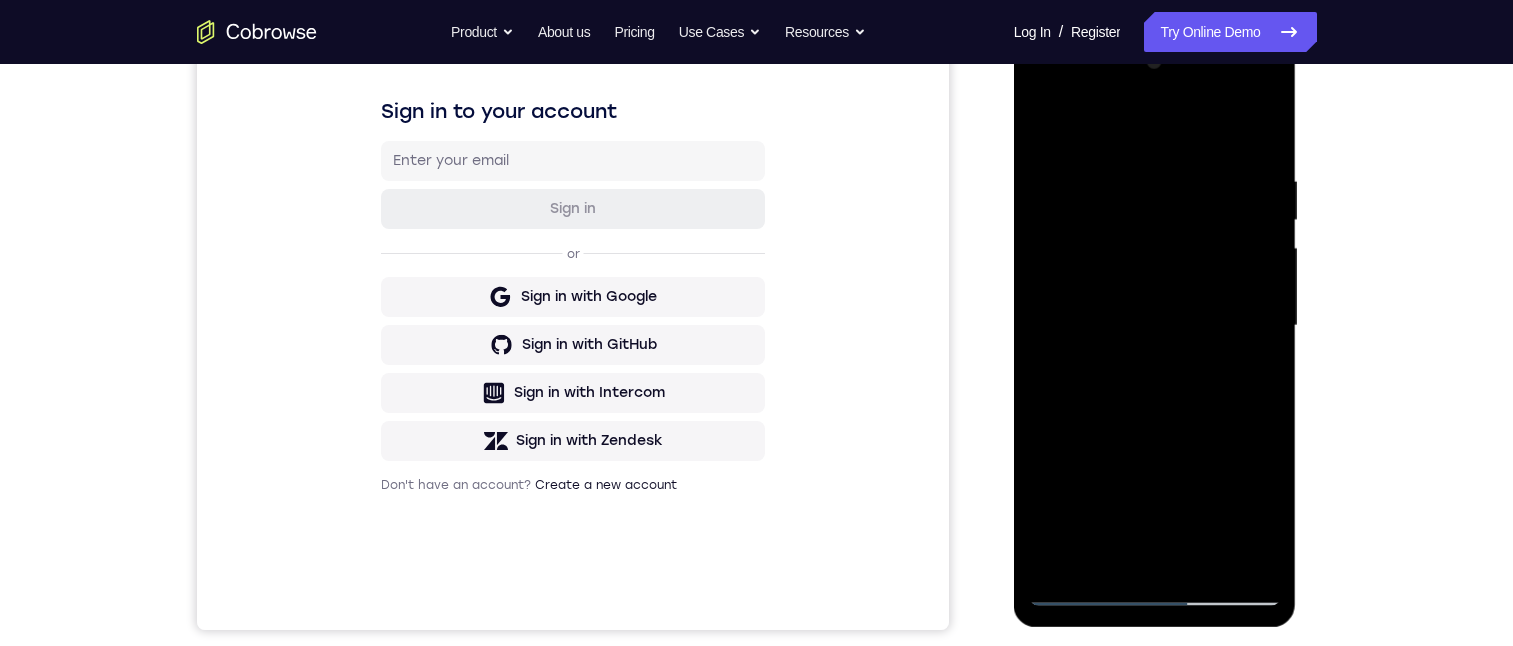click at bounding box center [1155, 326] 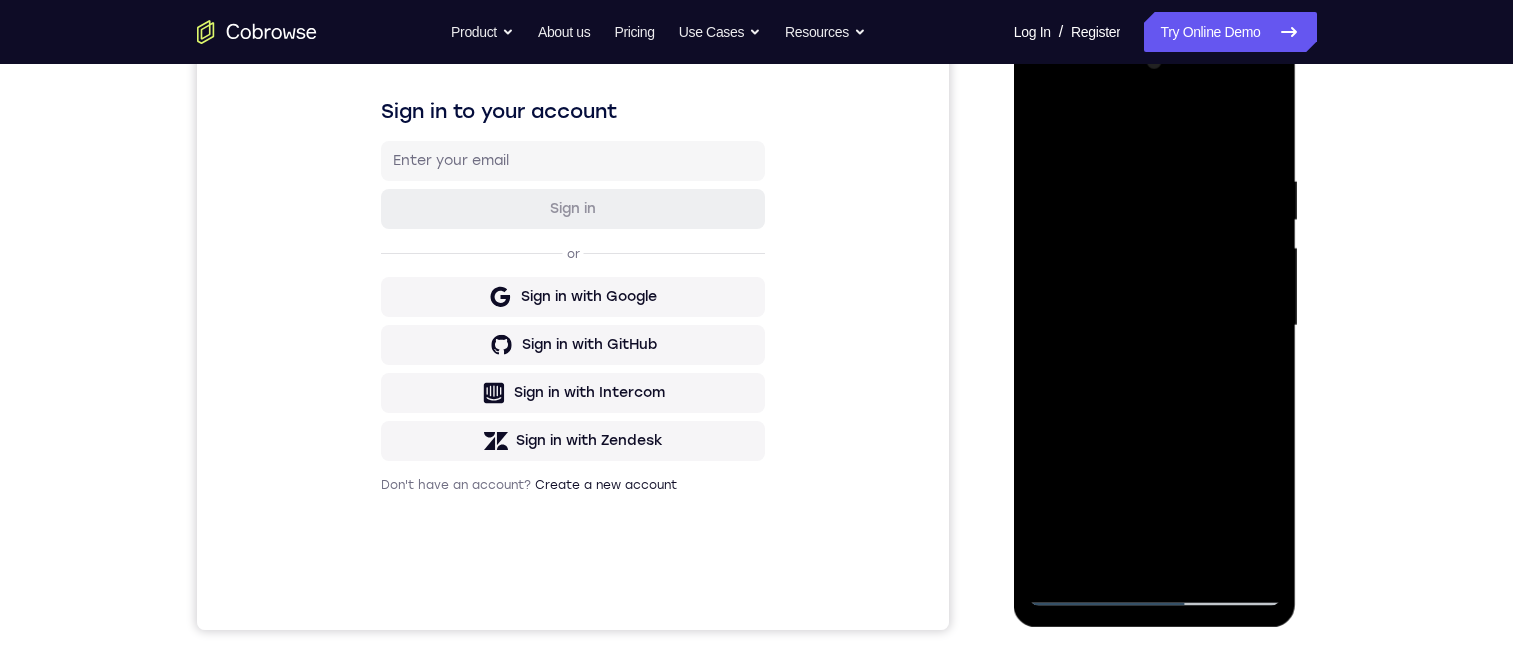 click at bounding box center (1155, 326) 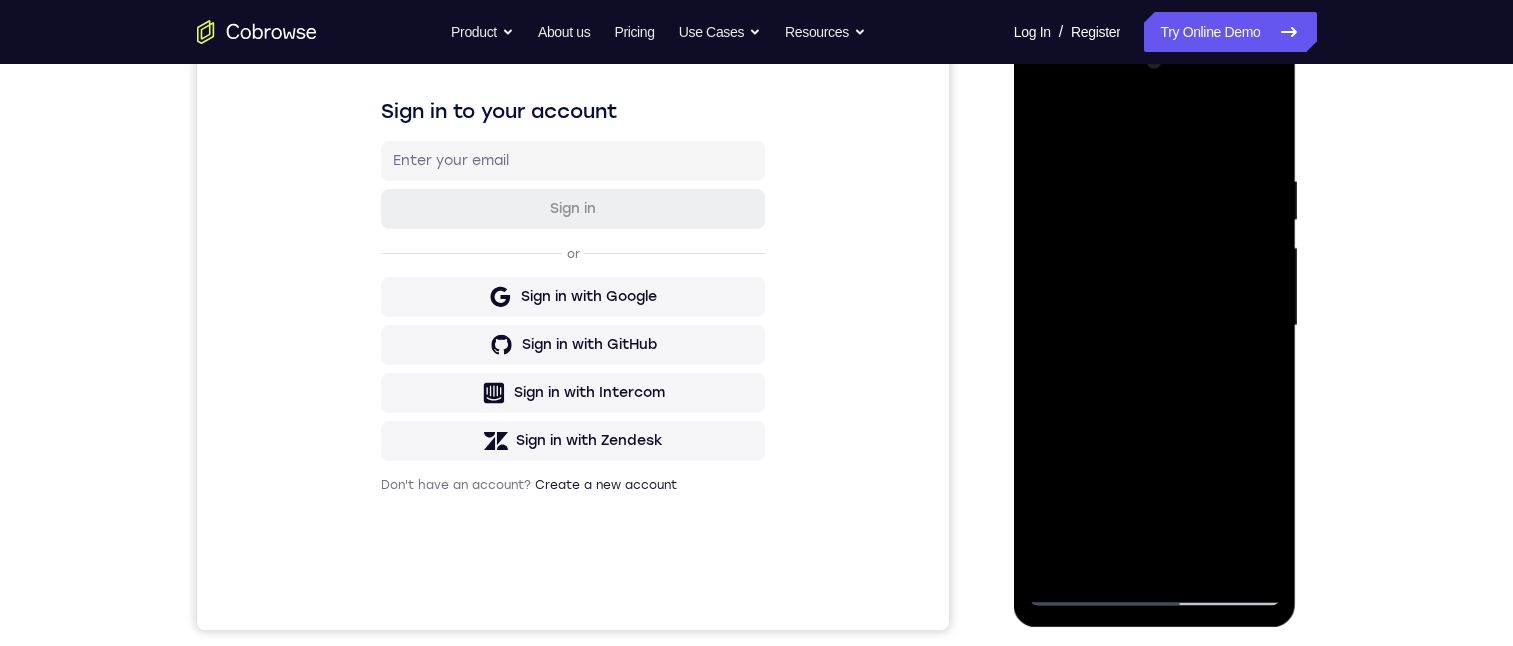 click at bounding box center [1155, 326] 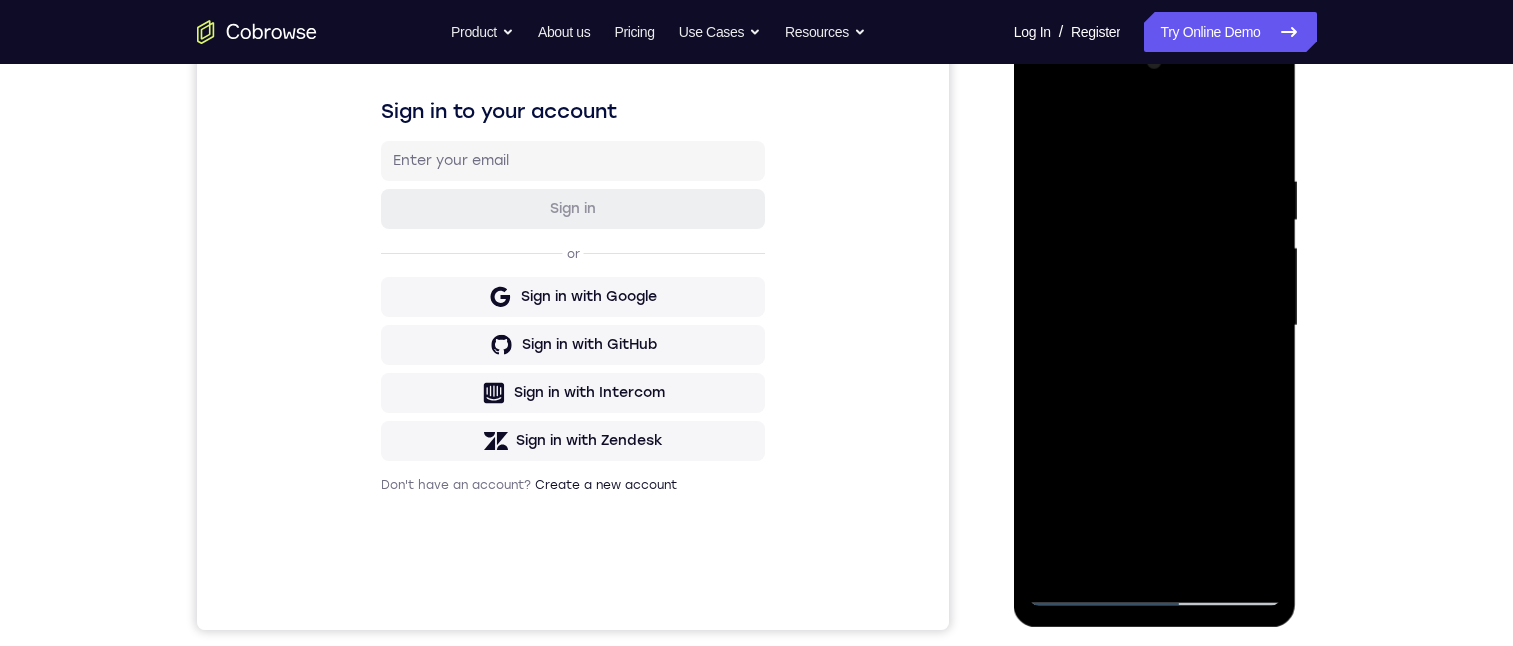 click at bounding box center (1155, 326) 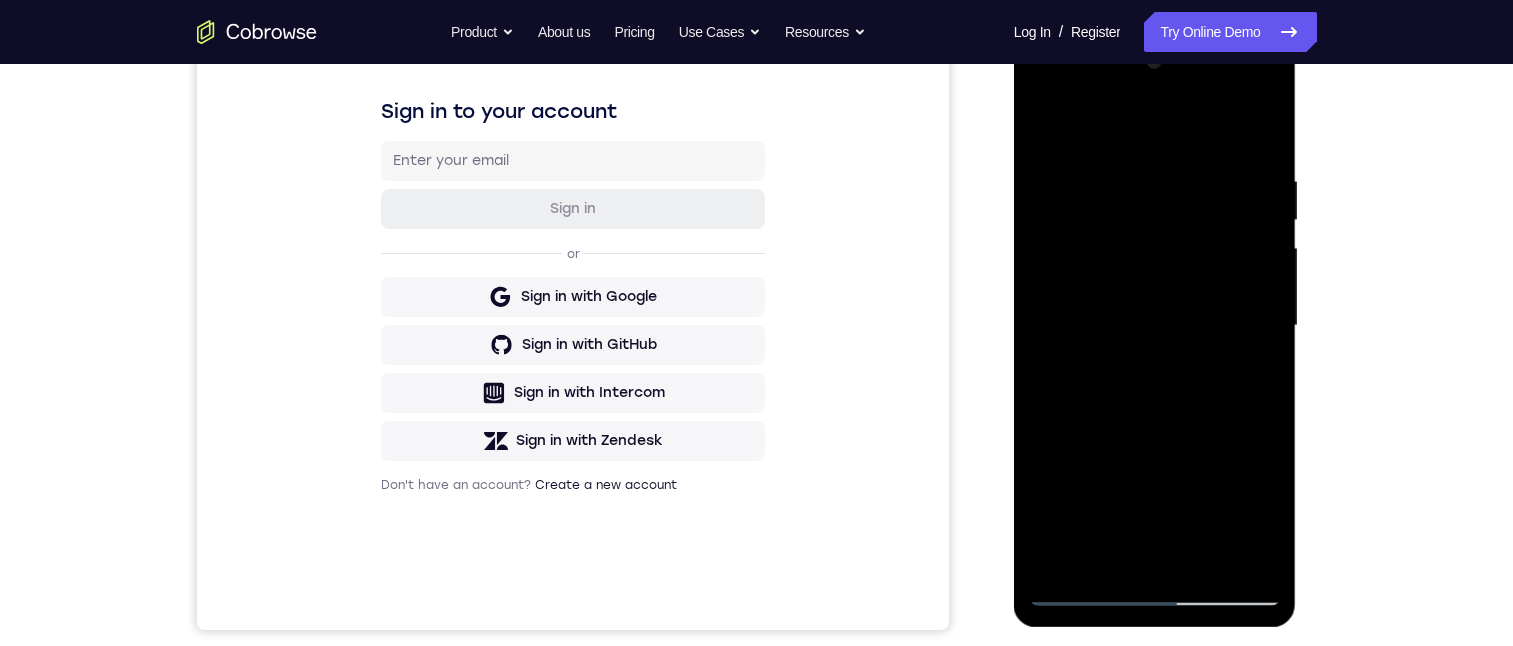 click at bounding box center (1155, 326) 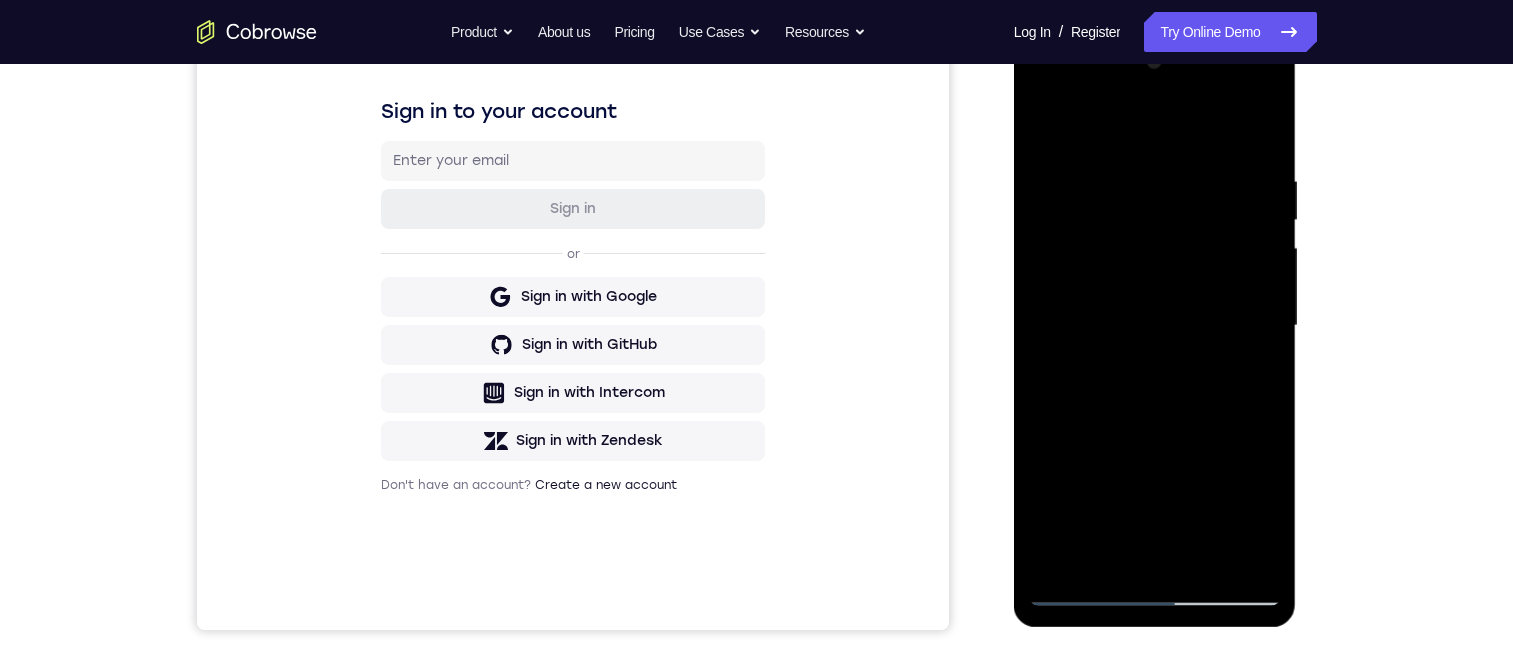 click at bounding box center (1155, 326) 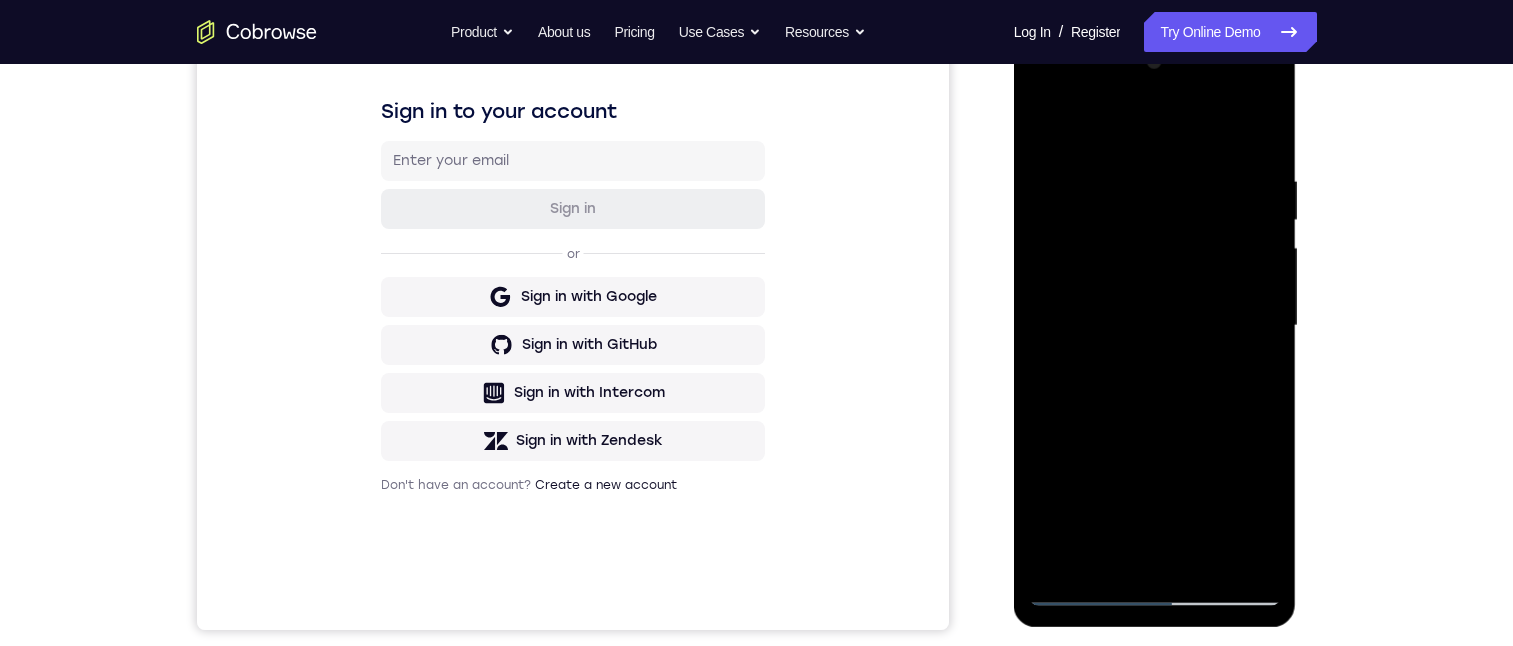 click at bounding box center (1155, 326) 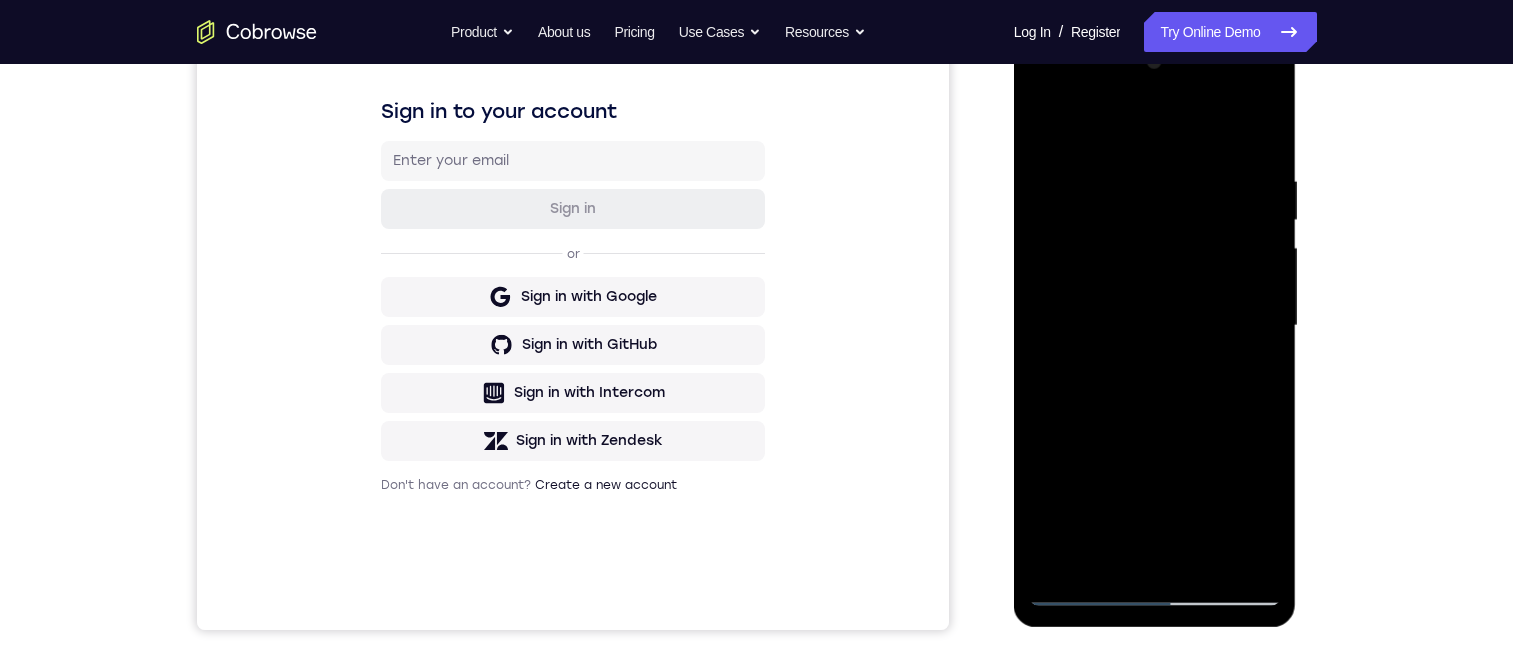 click at bounding box center [1155, 326] 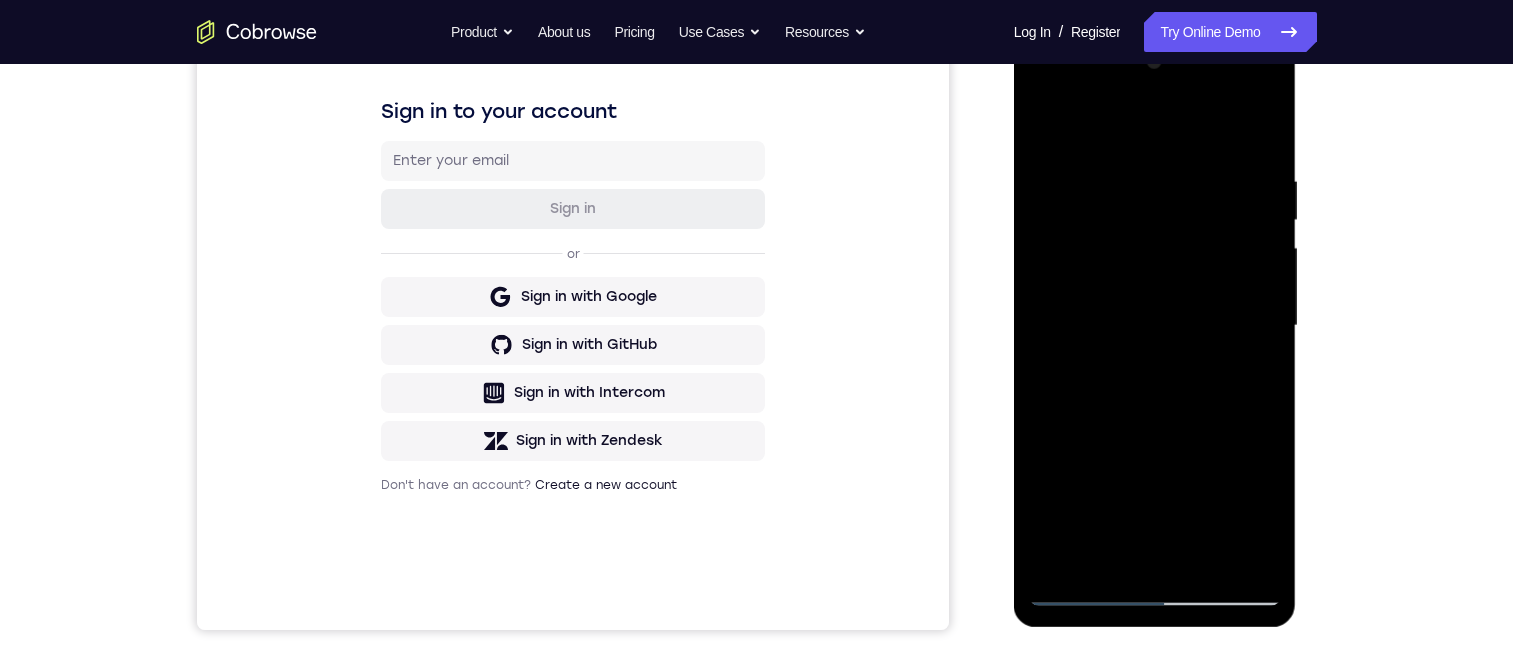 drag, startPoint x: 1161, startPoint y: 434, endPoint x: 2314, endPoint y: 358, distance: 1155.5021 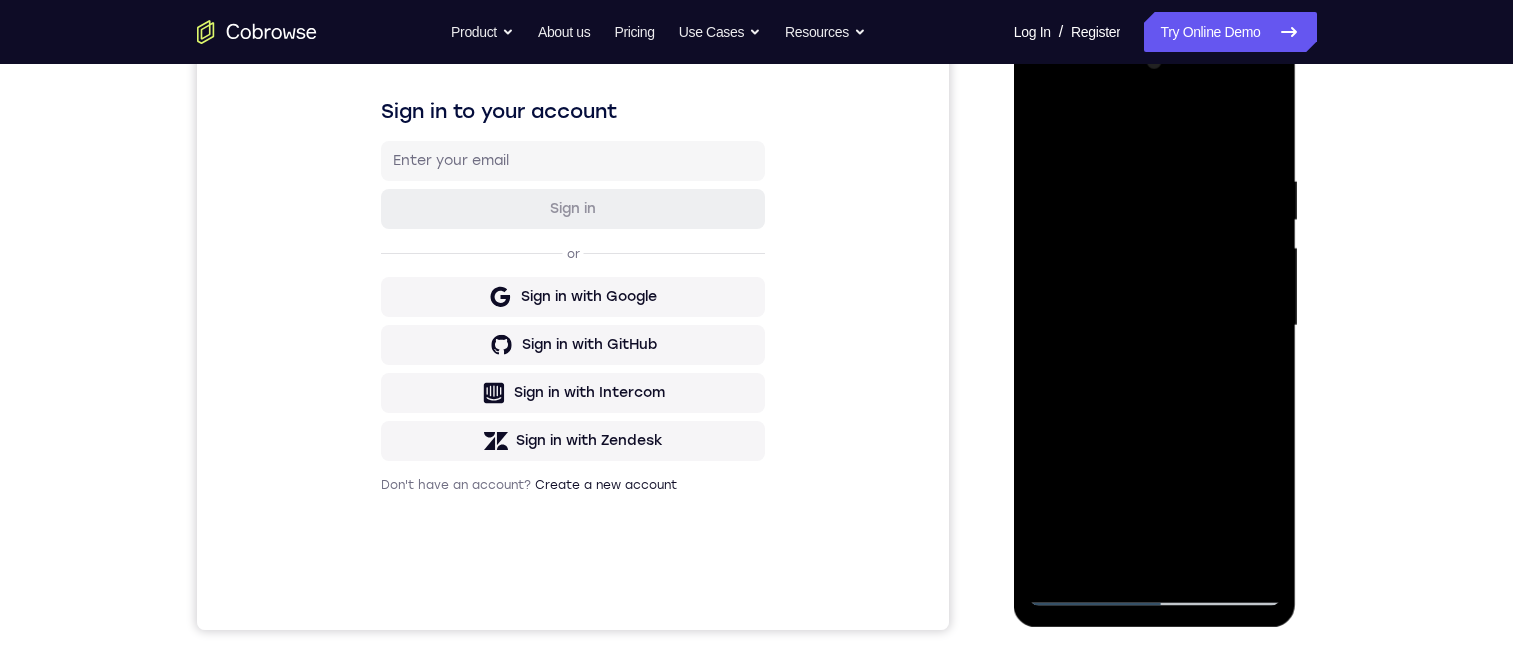 click at bounding box center (1155, 326) 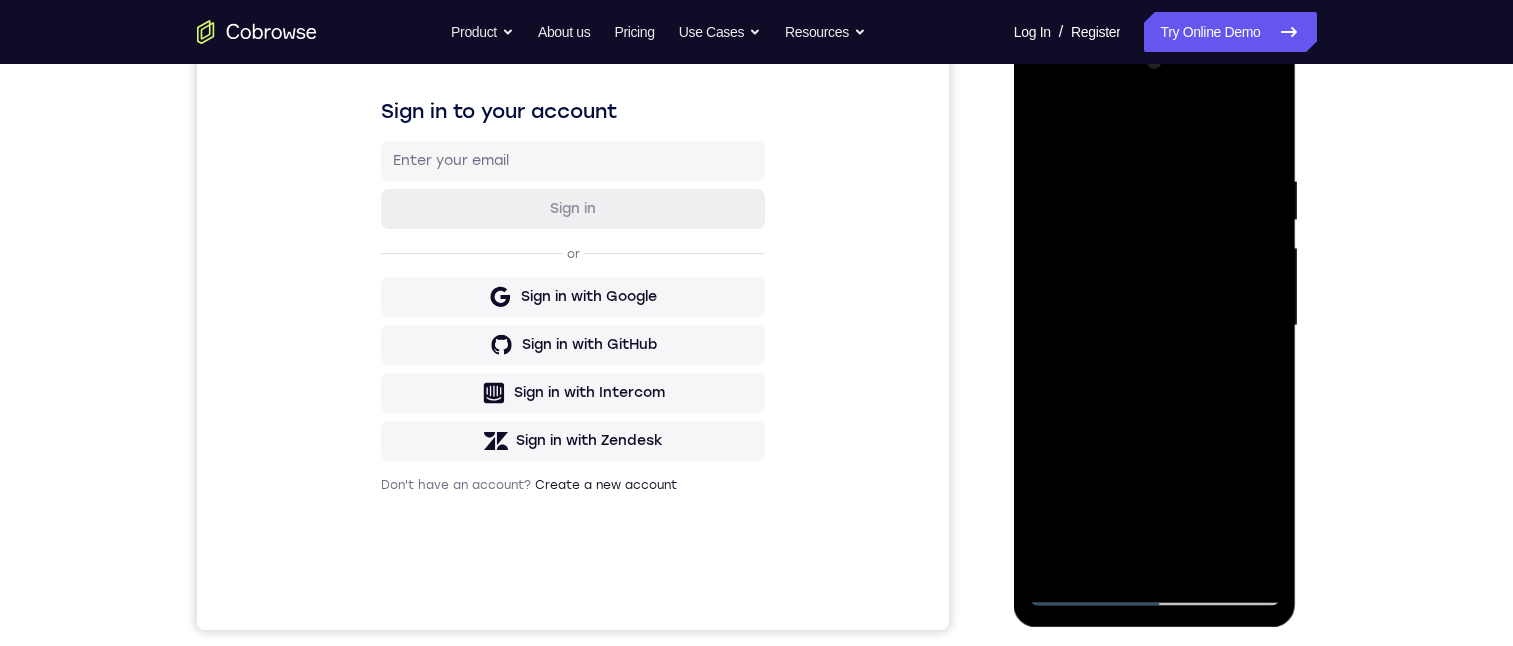 click at bounding box center [1155, 326] 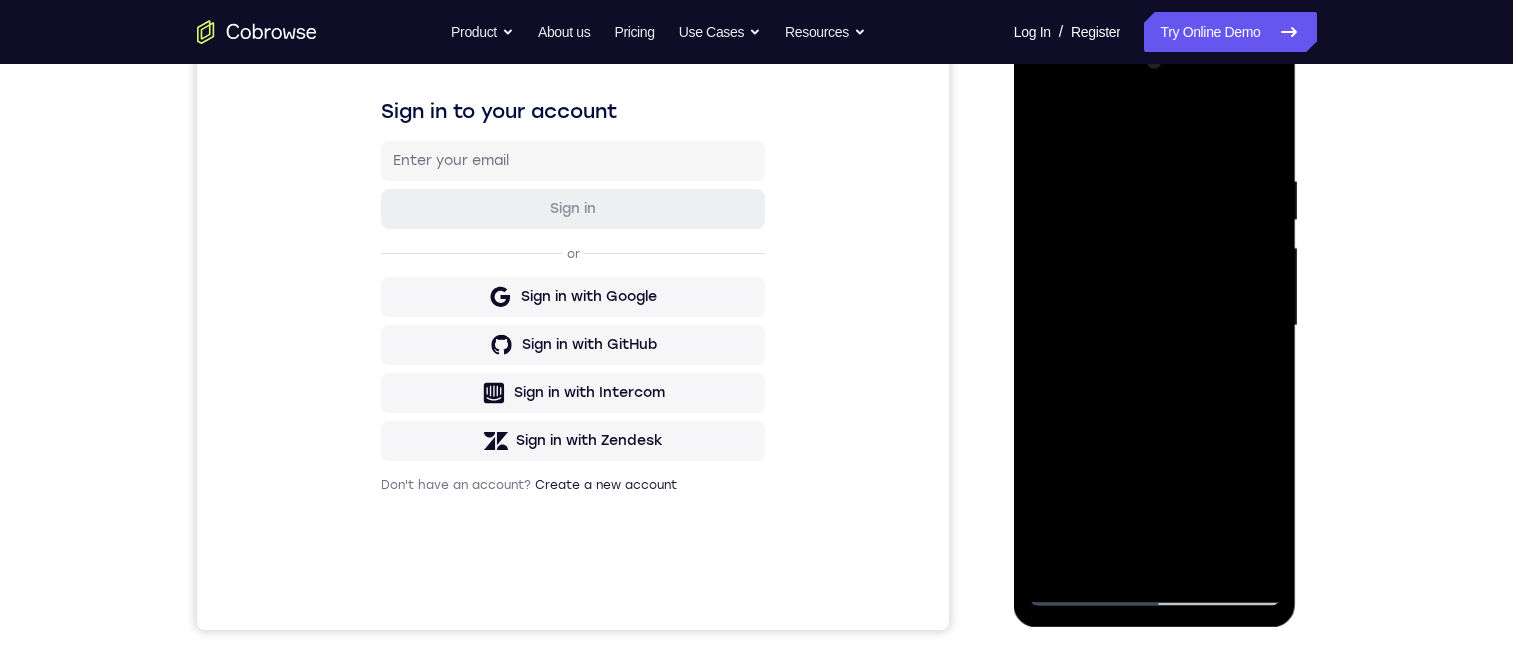 scroll, scrollTop: 400, scrollLeft: 0, axis: vertical 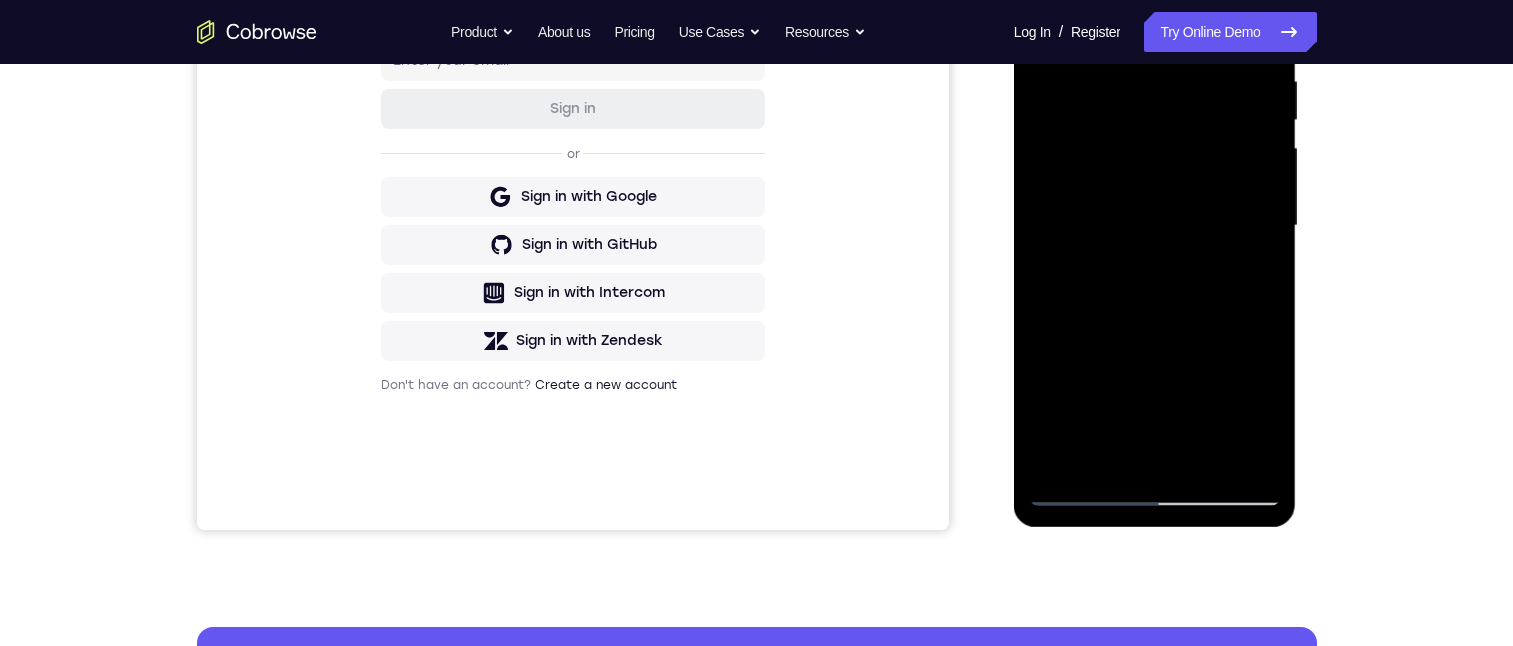 click at bounding box center [1155, 226] 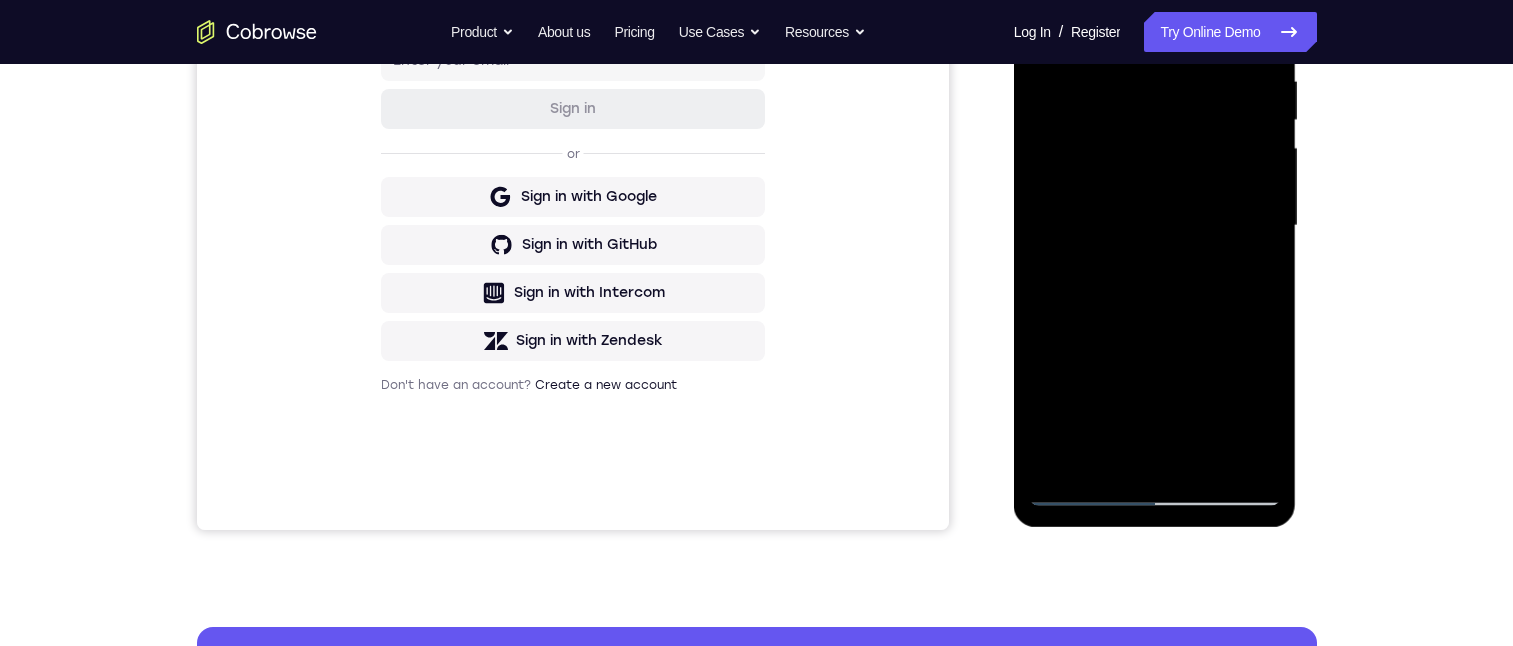 click at bounding box center [1155, 226] 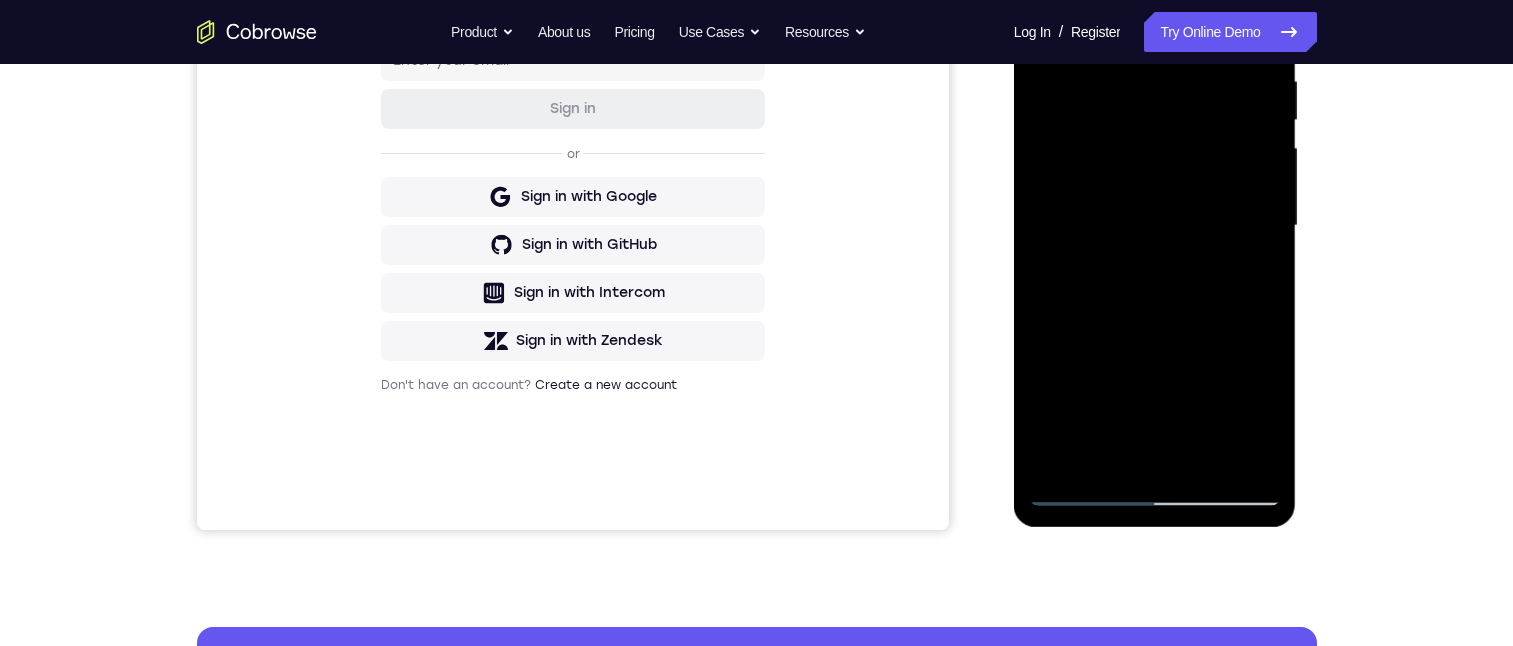 click at bounding box center [1155, 226] 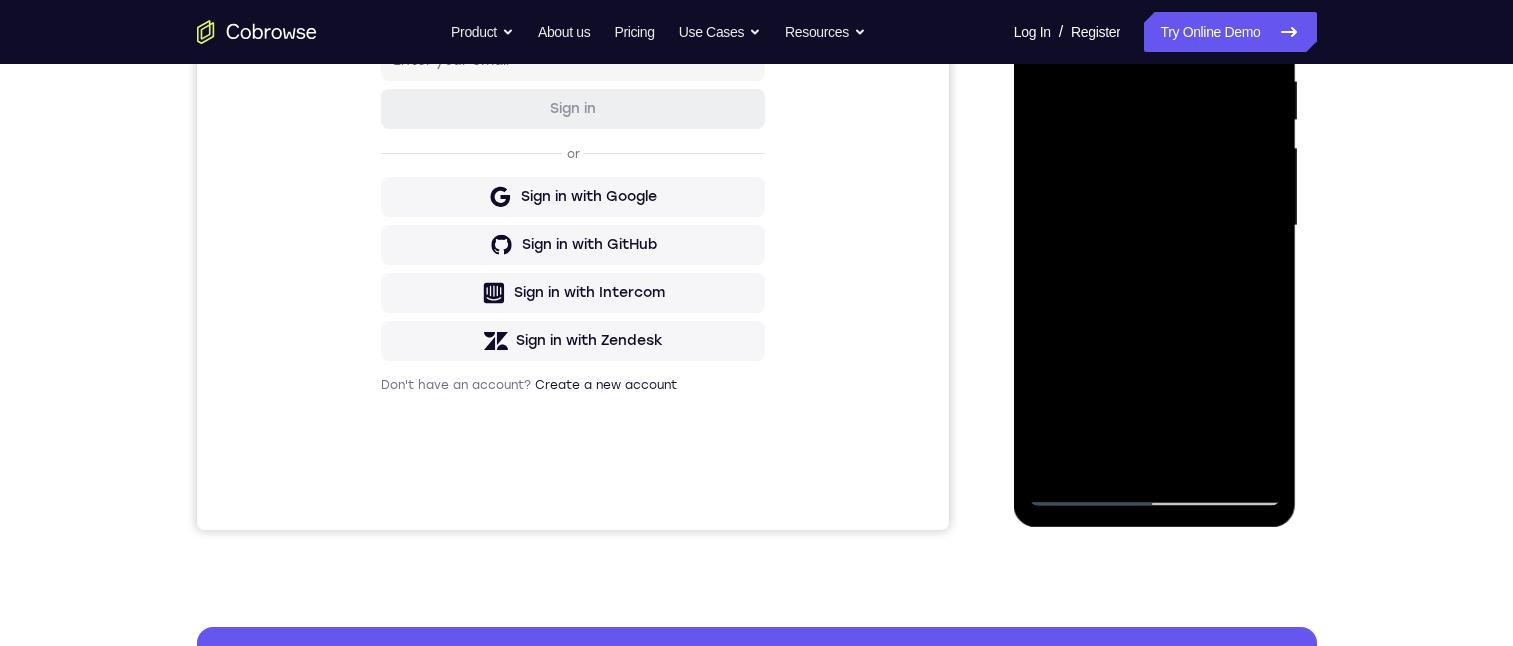 click at bounding box center [1155, 226] 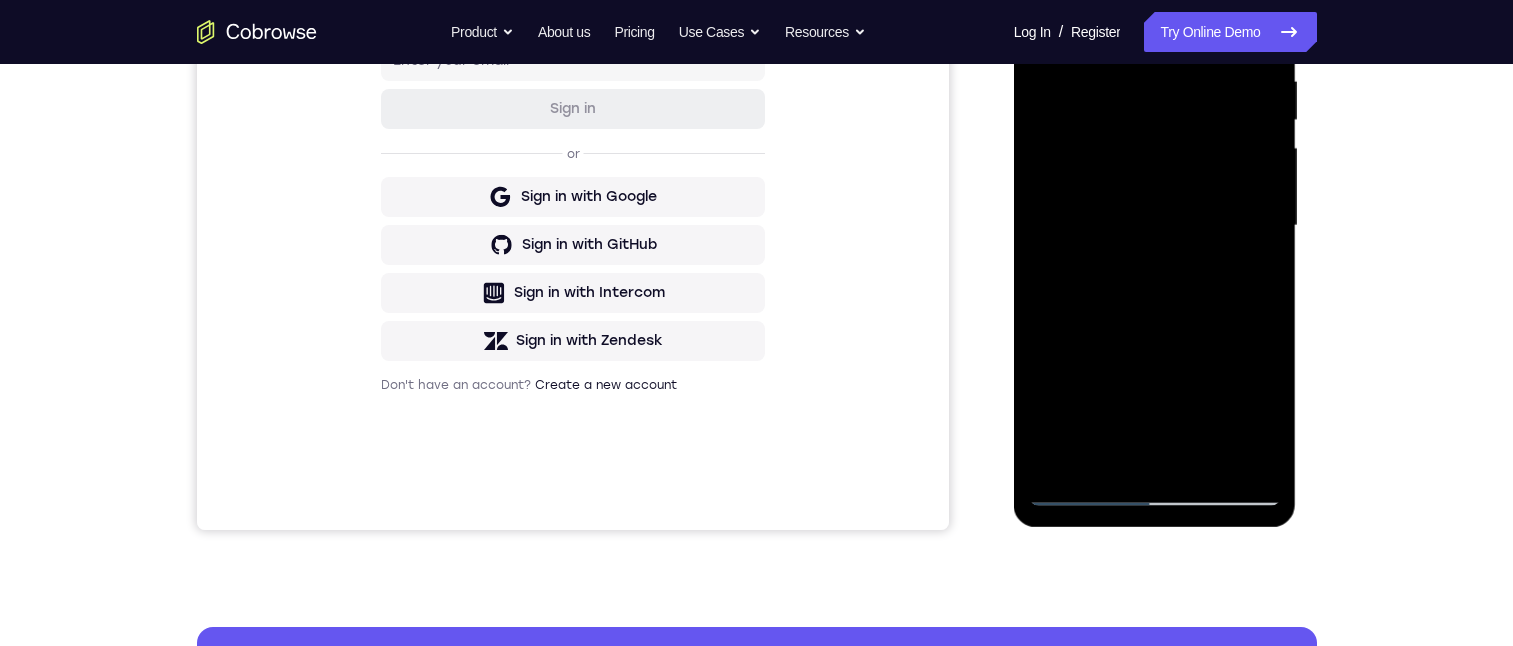 click at bounding box center [1155, 226] 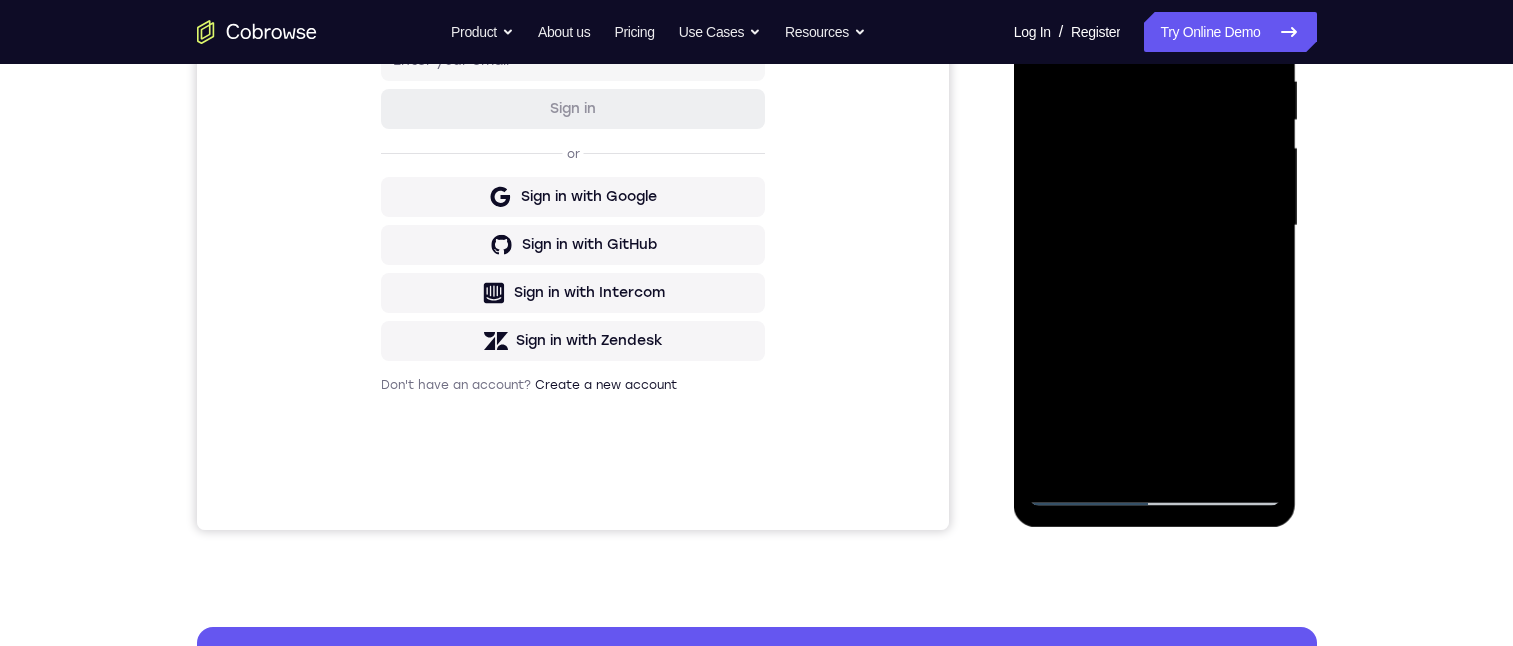 click at bounding box center [1155, 226] 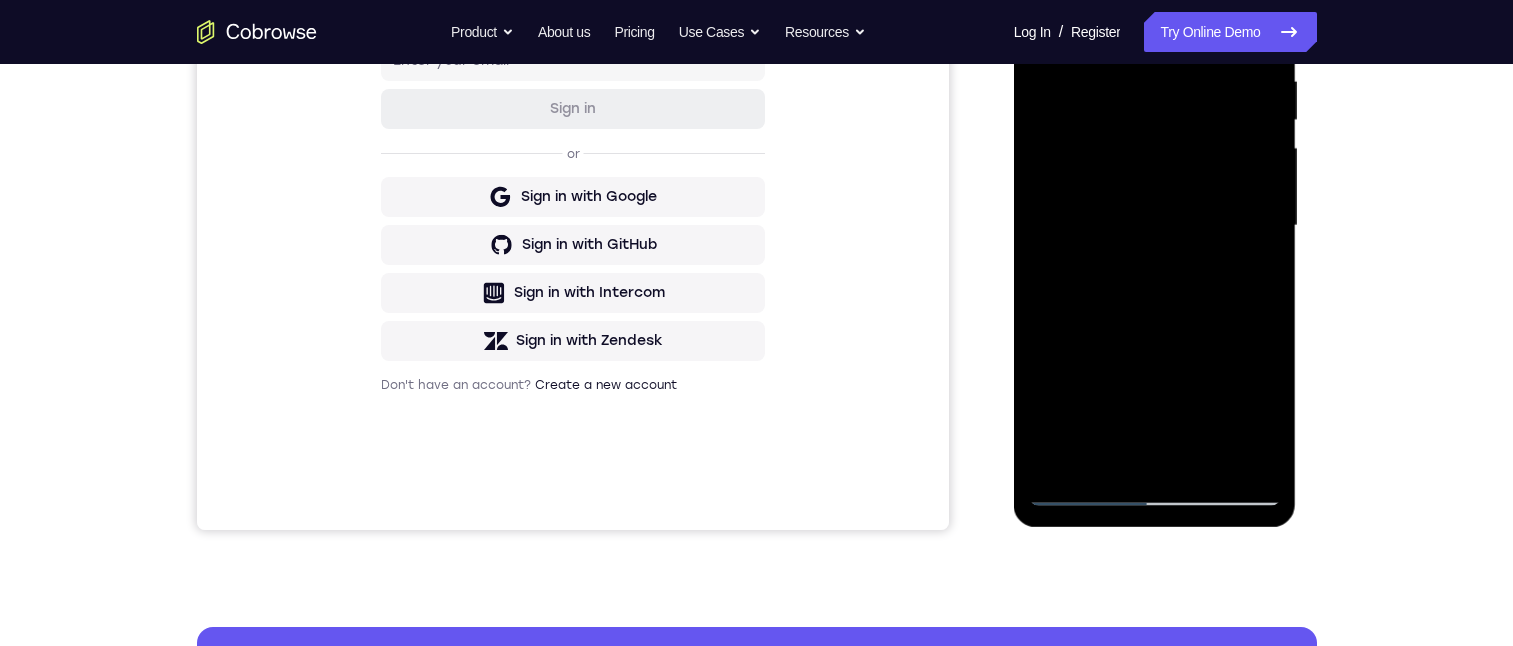 click at bounding box center [1155, 226] 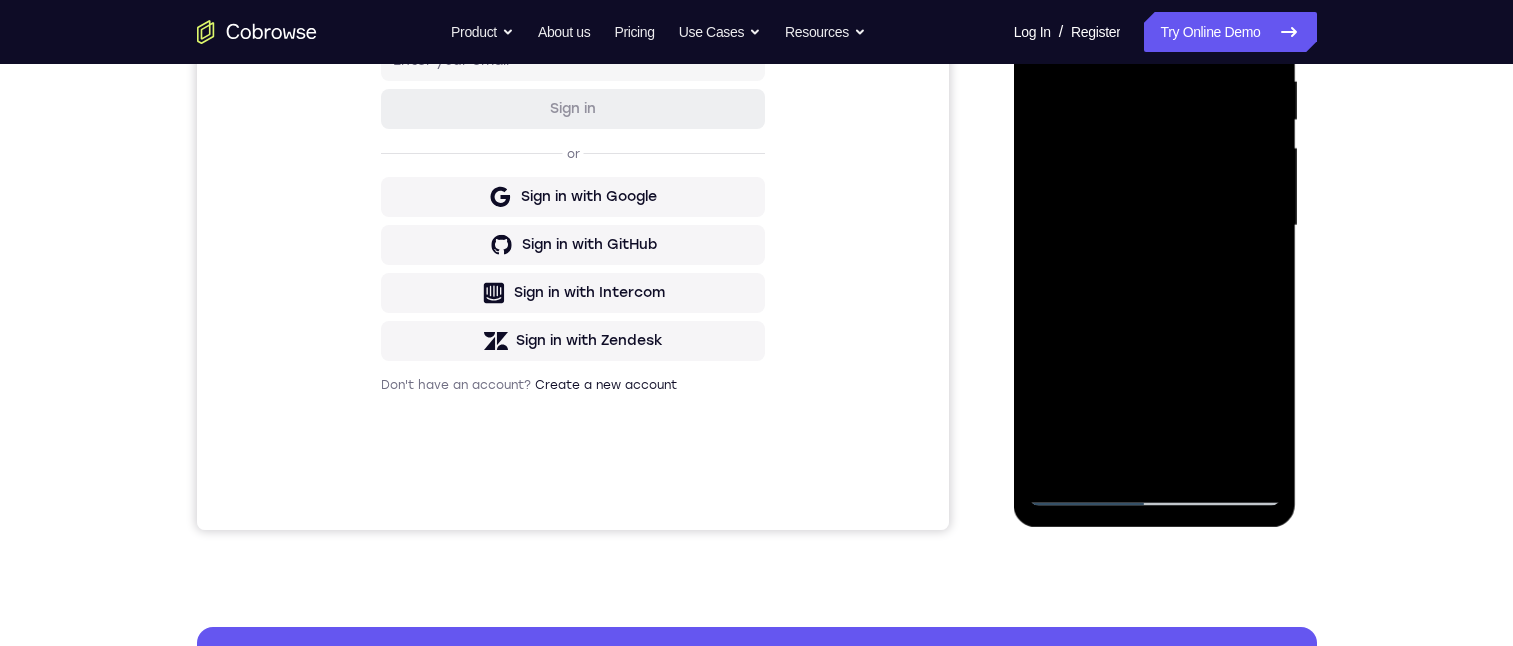 click at bounding box center (1155, 226) 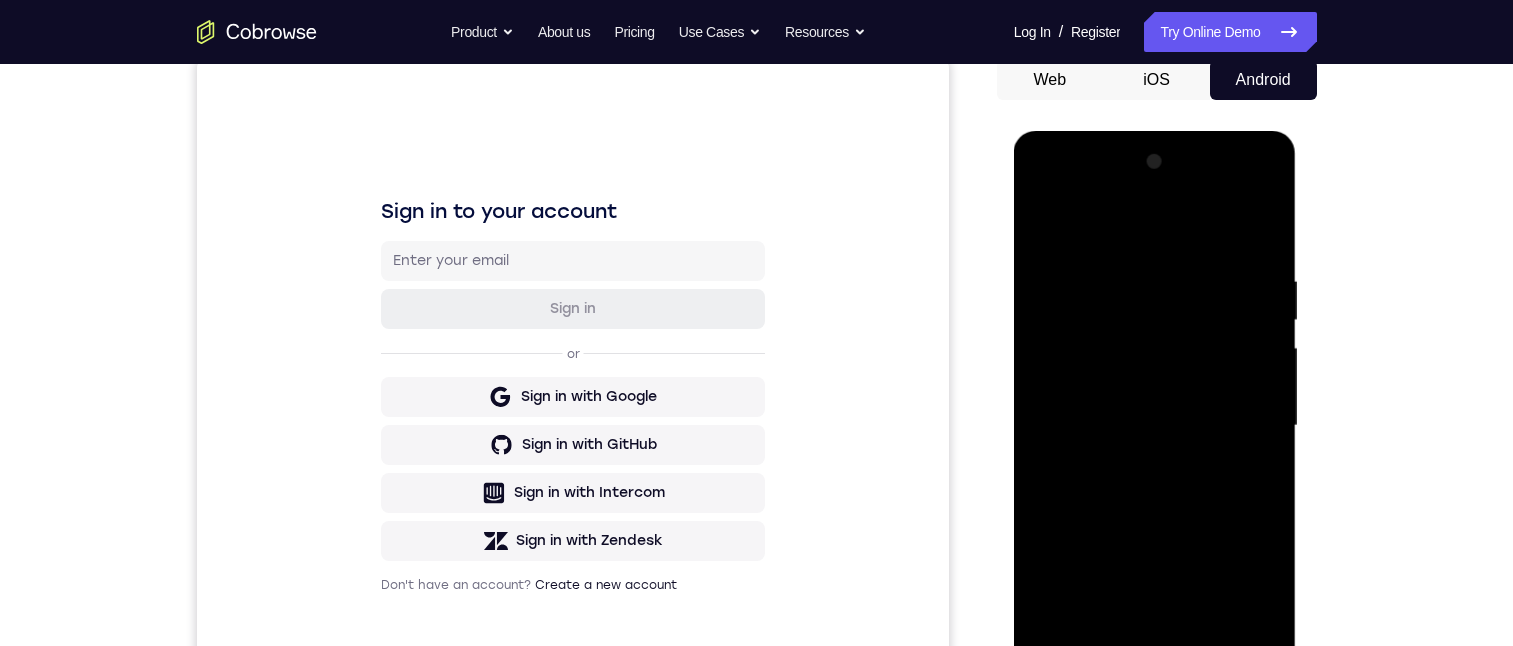 click at bounding box center (1155, 426) 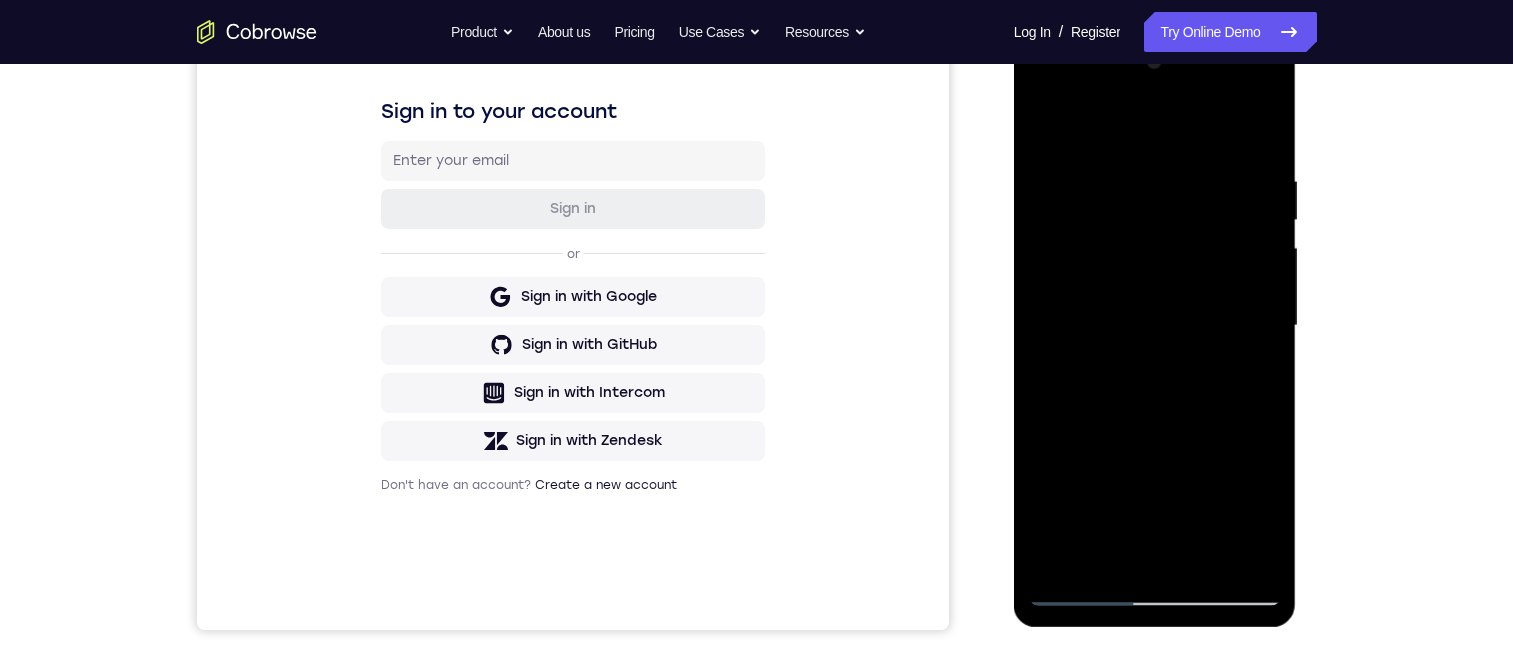 click at bounding box center [1155, 326] 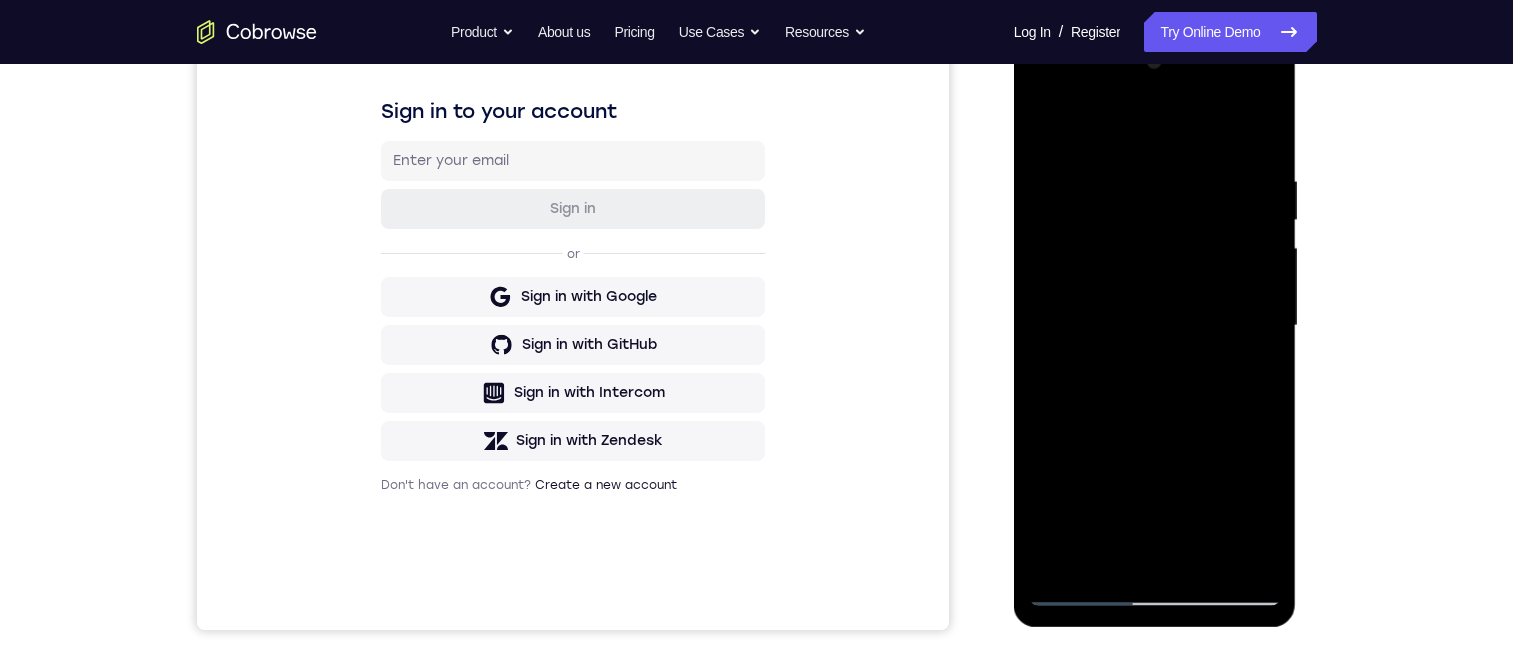 click at bounding box center (1155, 326) 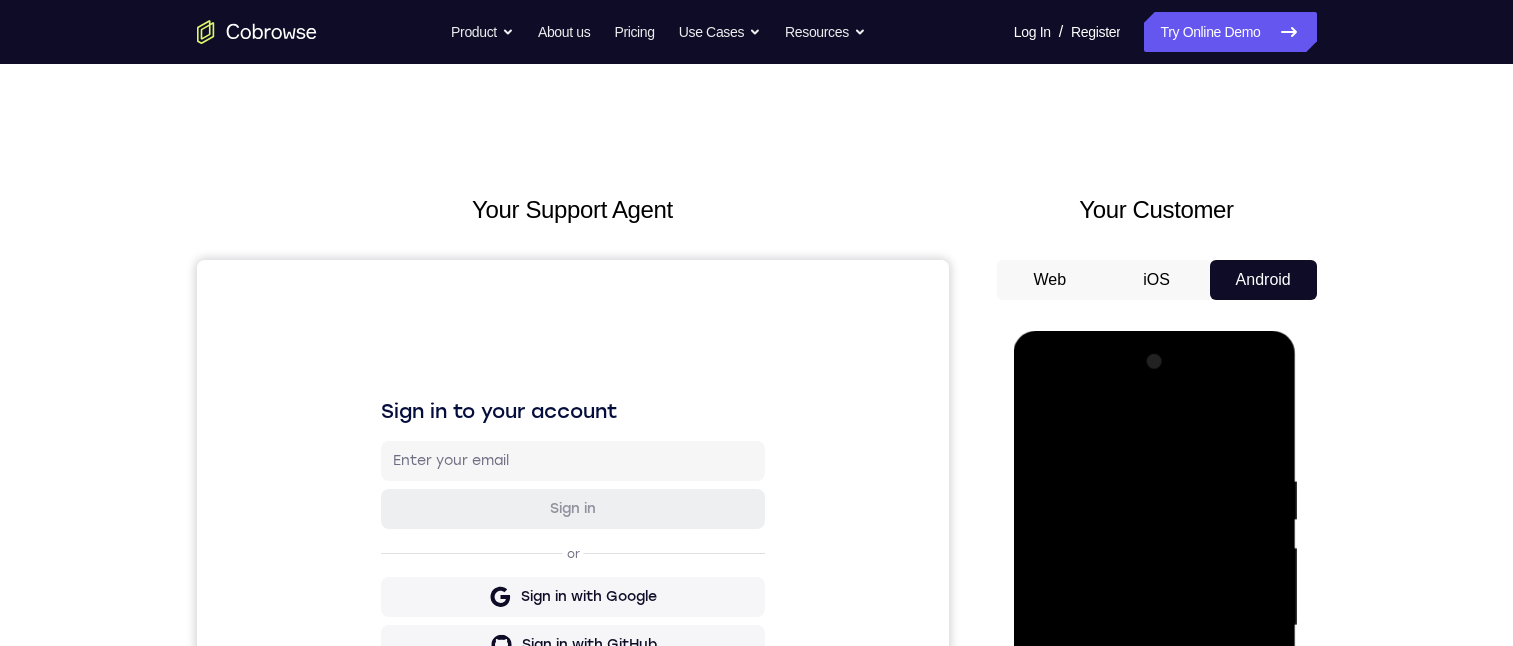 scroll, scrollTop: 200, scrollLeft: 0, axis: vertical 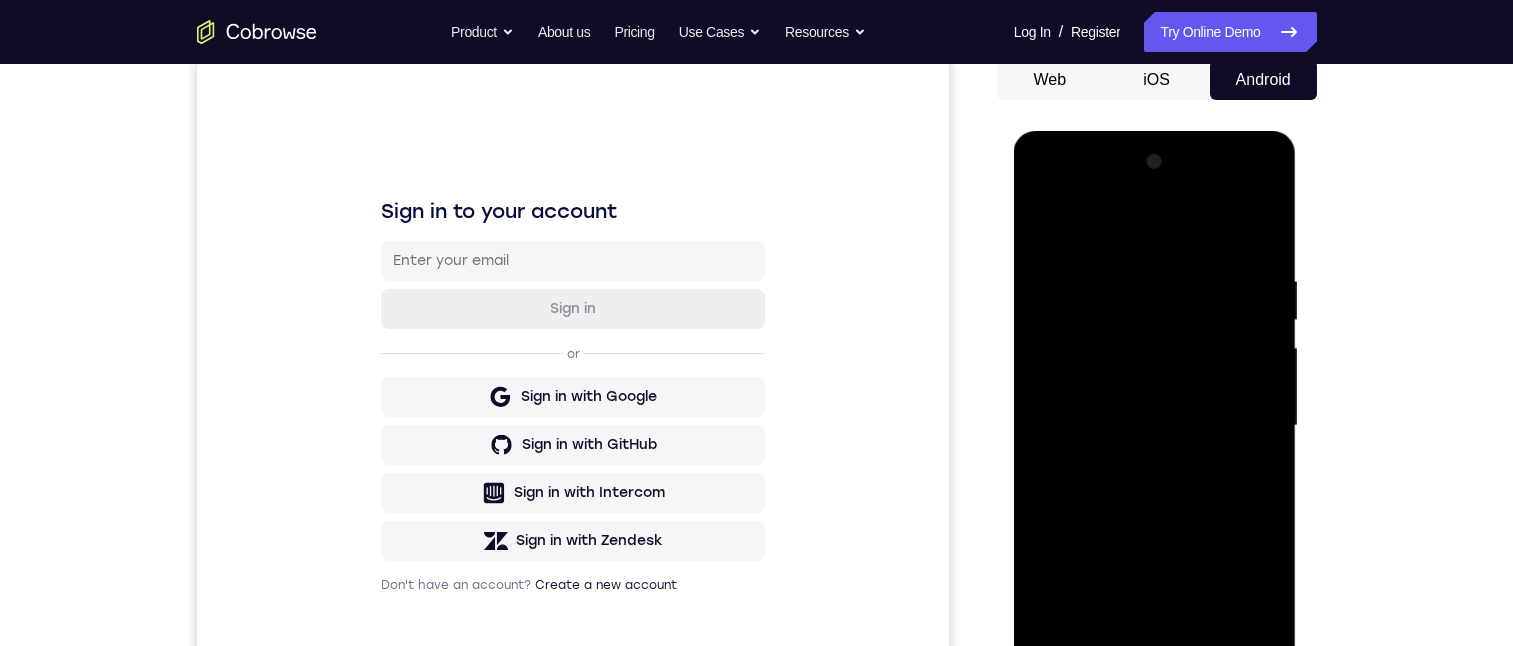 click at bounding box center (1155, 426) 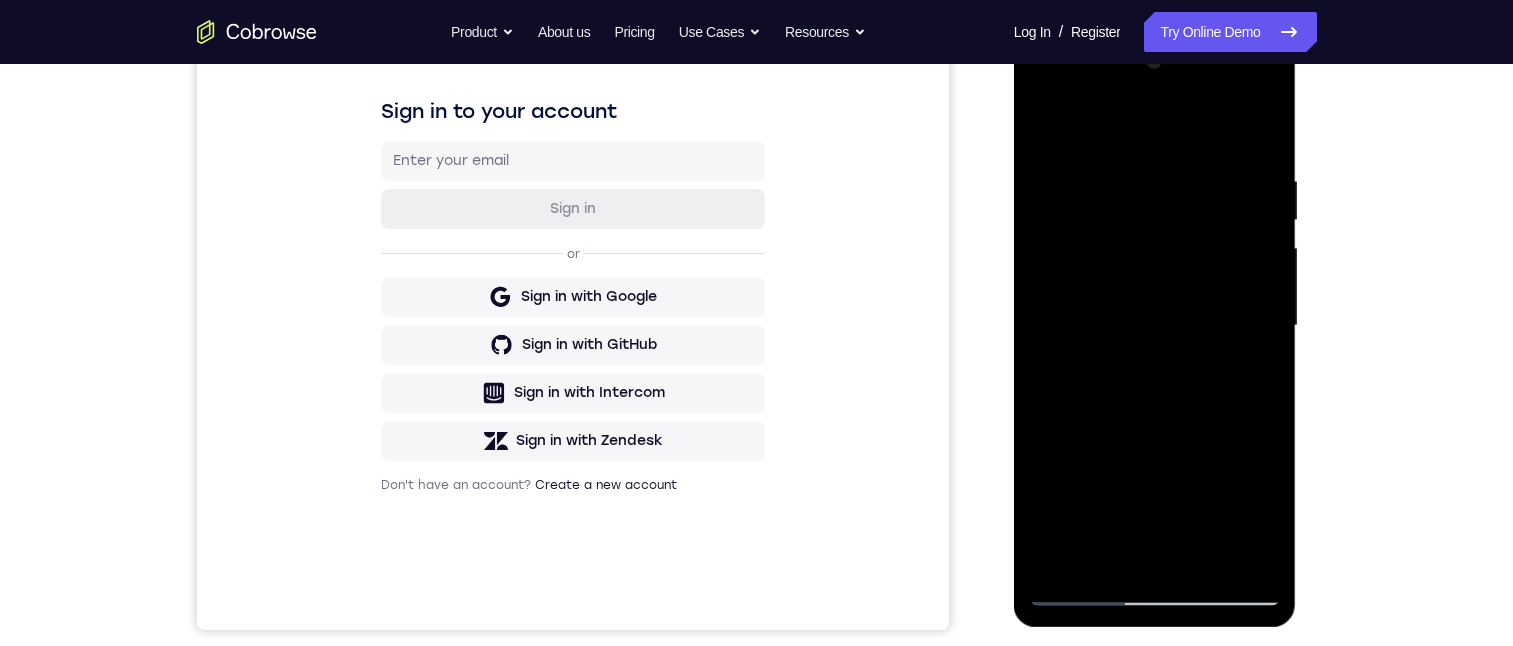 drag, startPoint x: 1133, startPoint y: 408, endPoint x: 1209, endPoint y: 425, distance: 77.87811 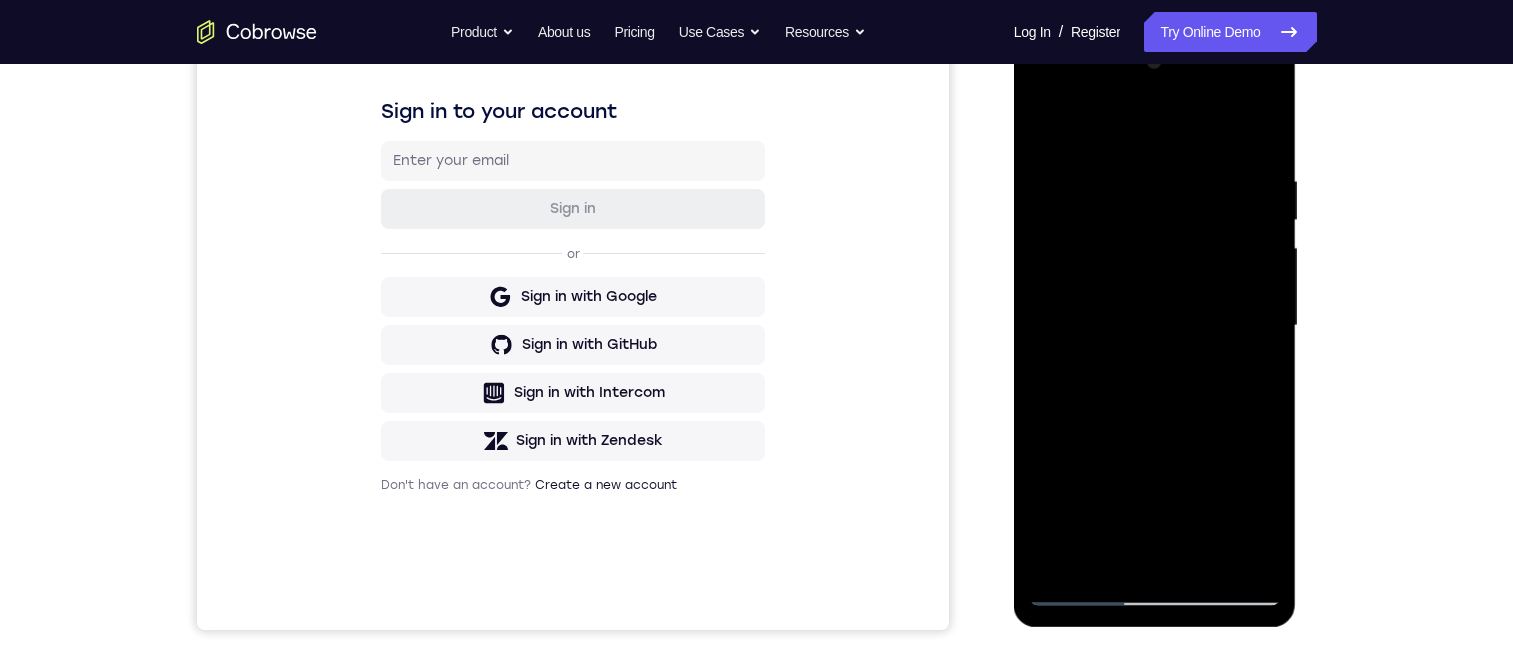 scroll, scrollTop: 100, scrollLeft: 0, axis: vertical 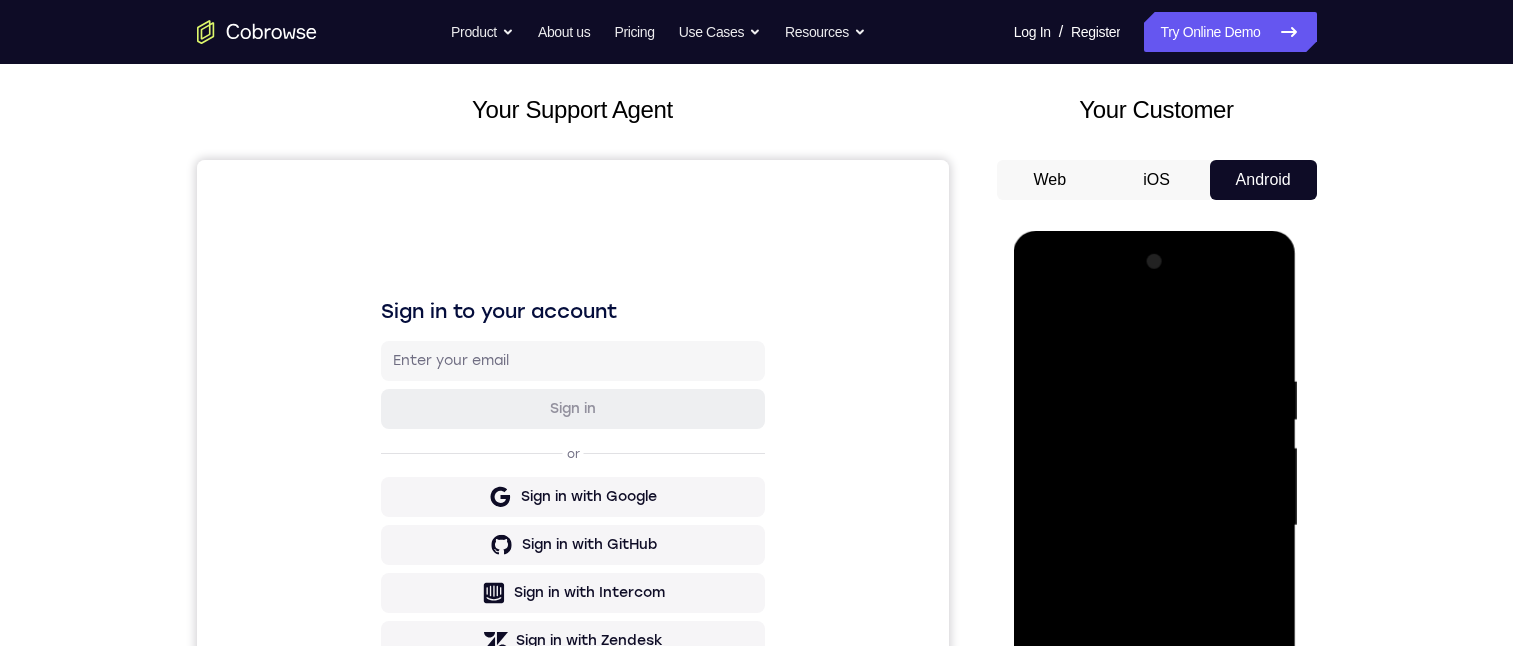 click at bounding box center [1155, 526] 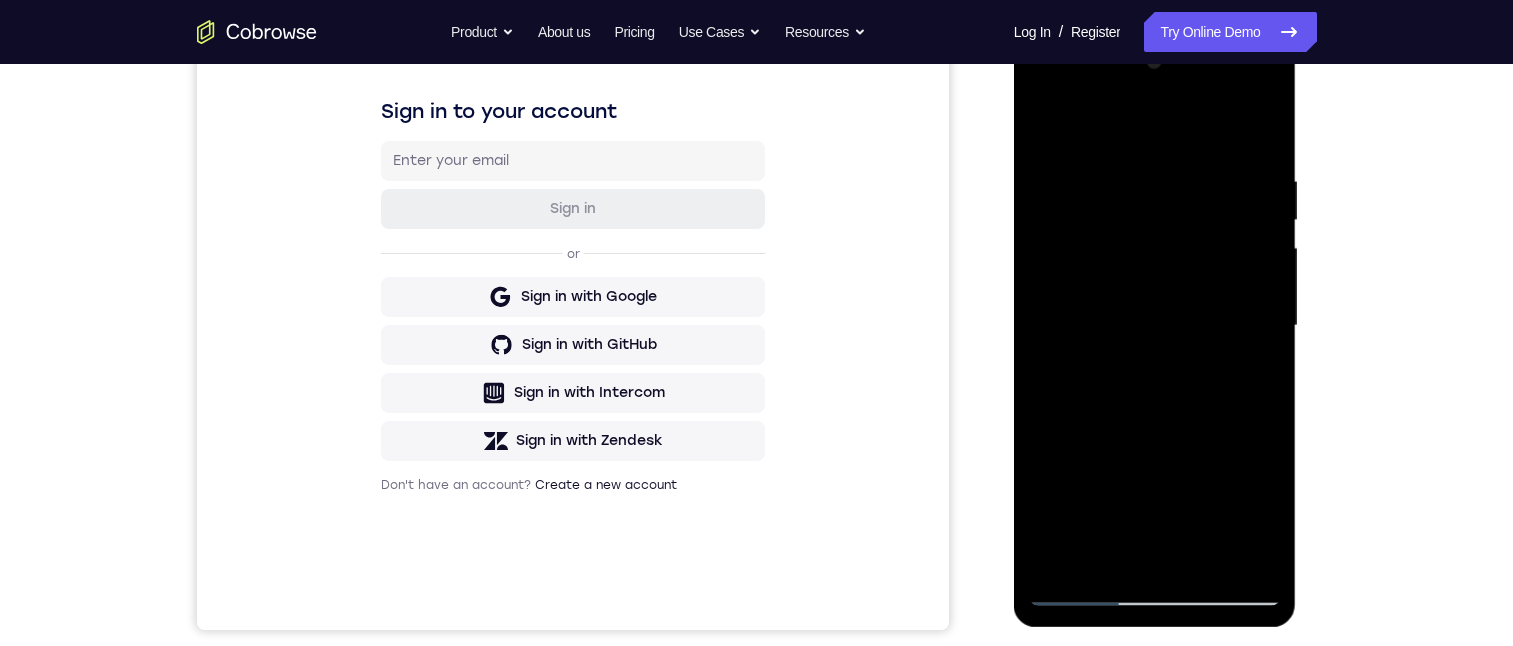 click at bounding box center (1155, 326) 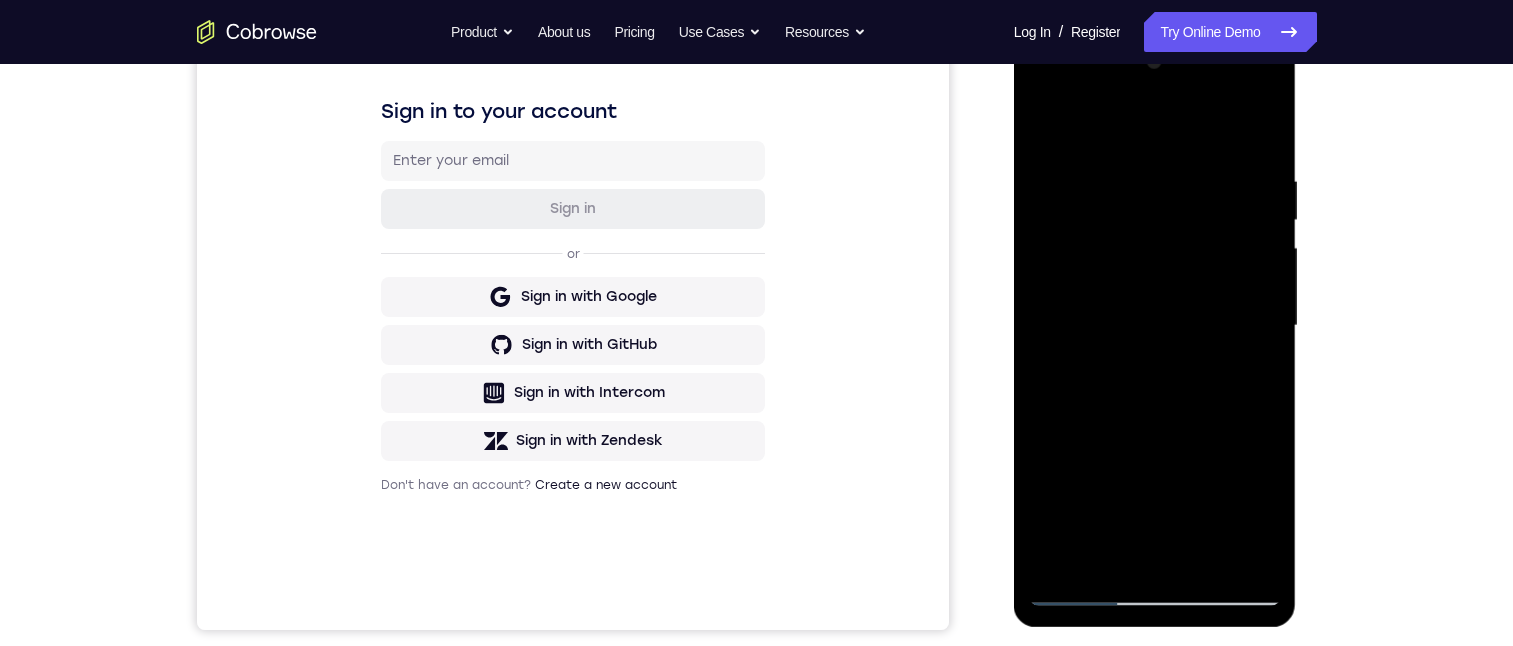 click at bounding box center [1155, 326] 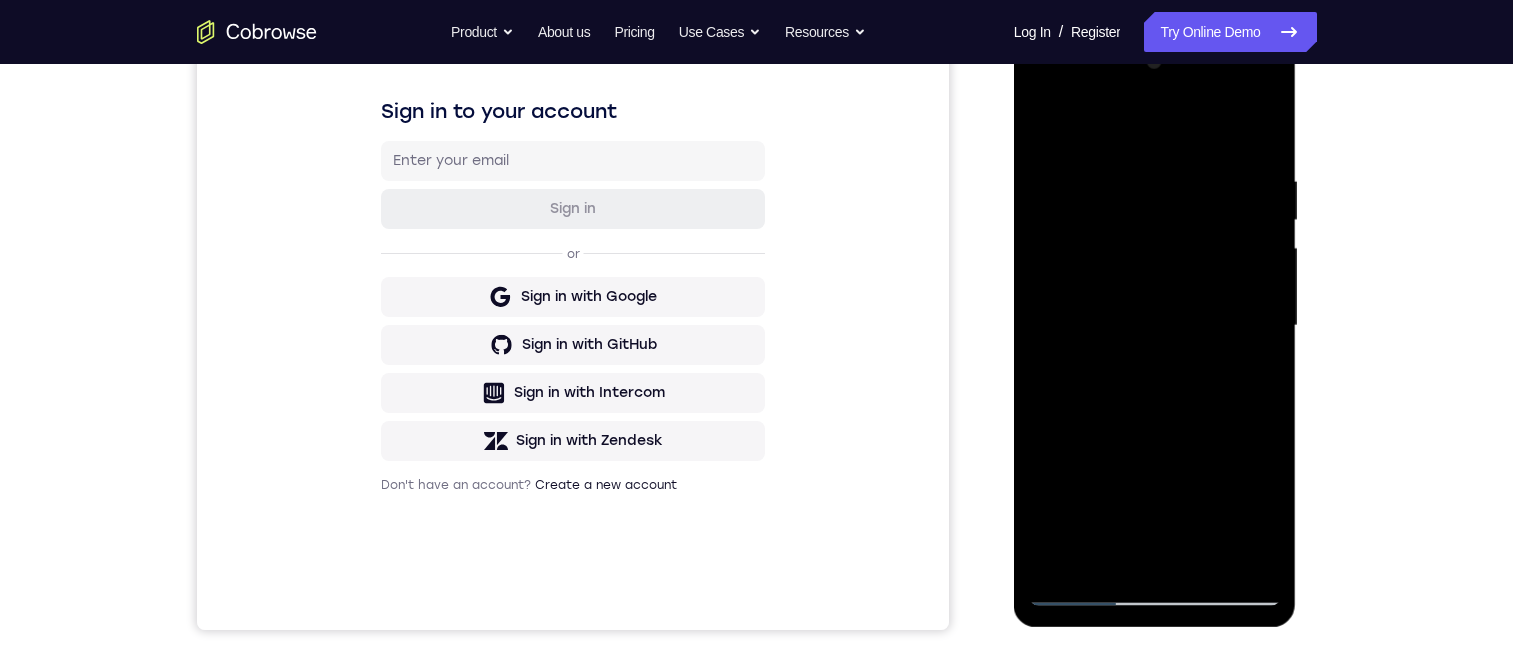 click at bounding box center (1155, 326) 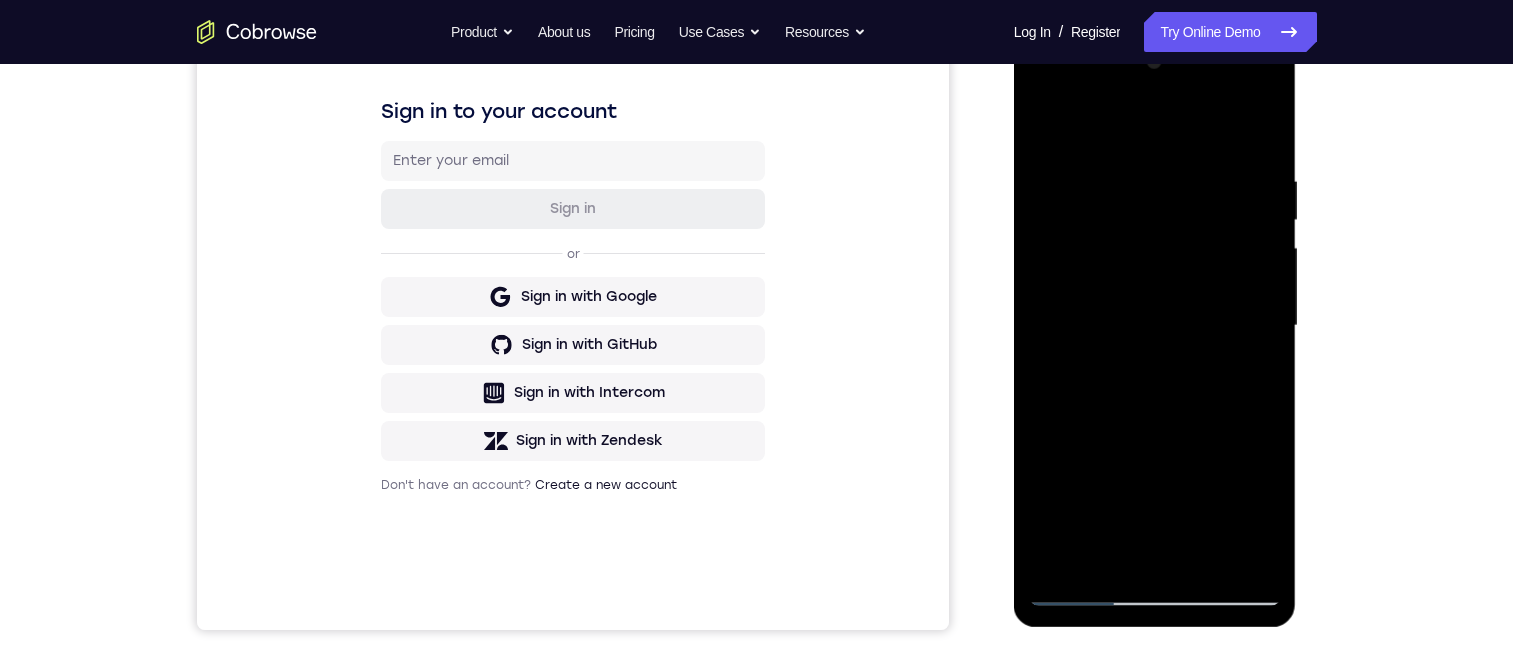 click at bounding box center (1155, 326) 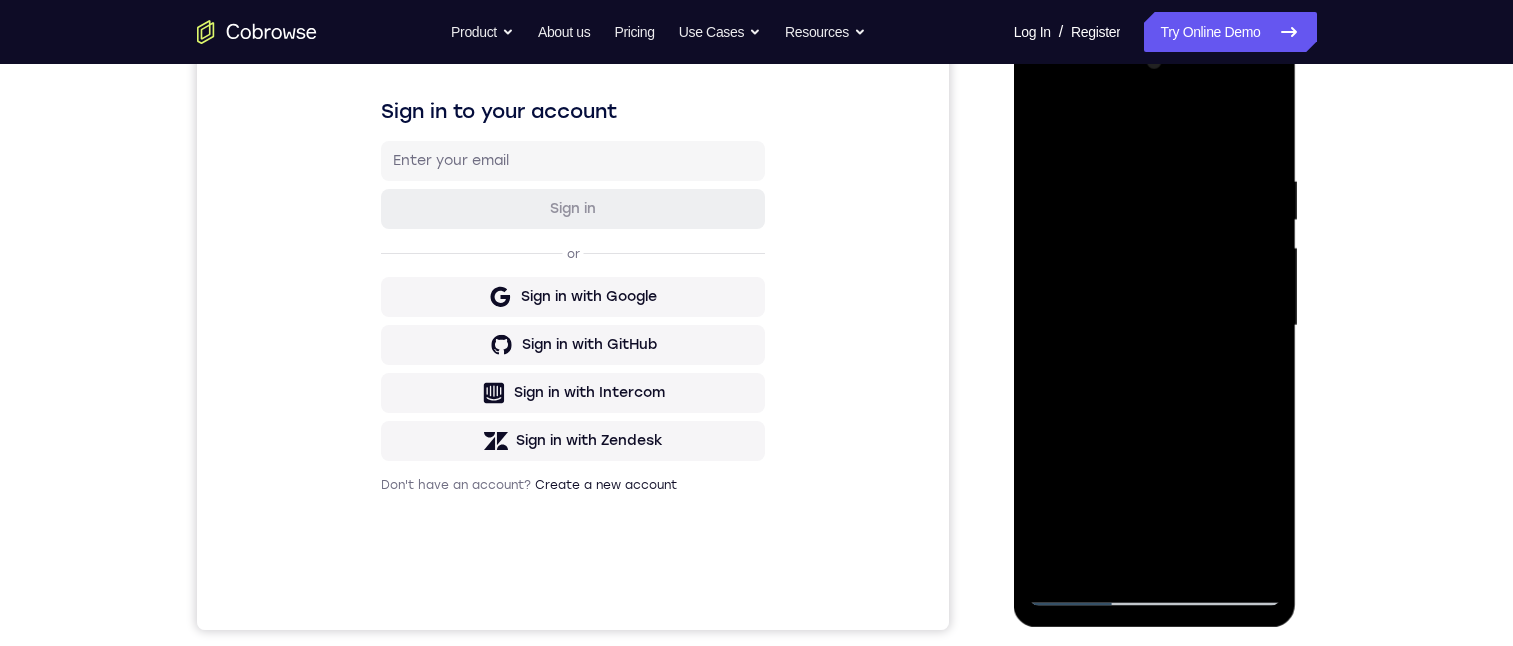 click at bounding box center (1155, 326) 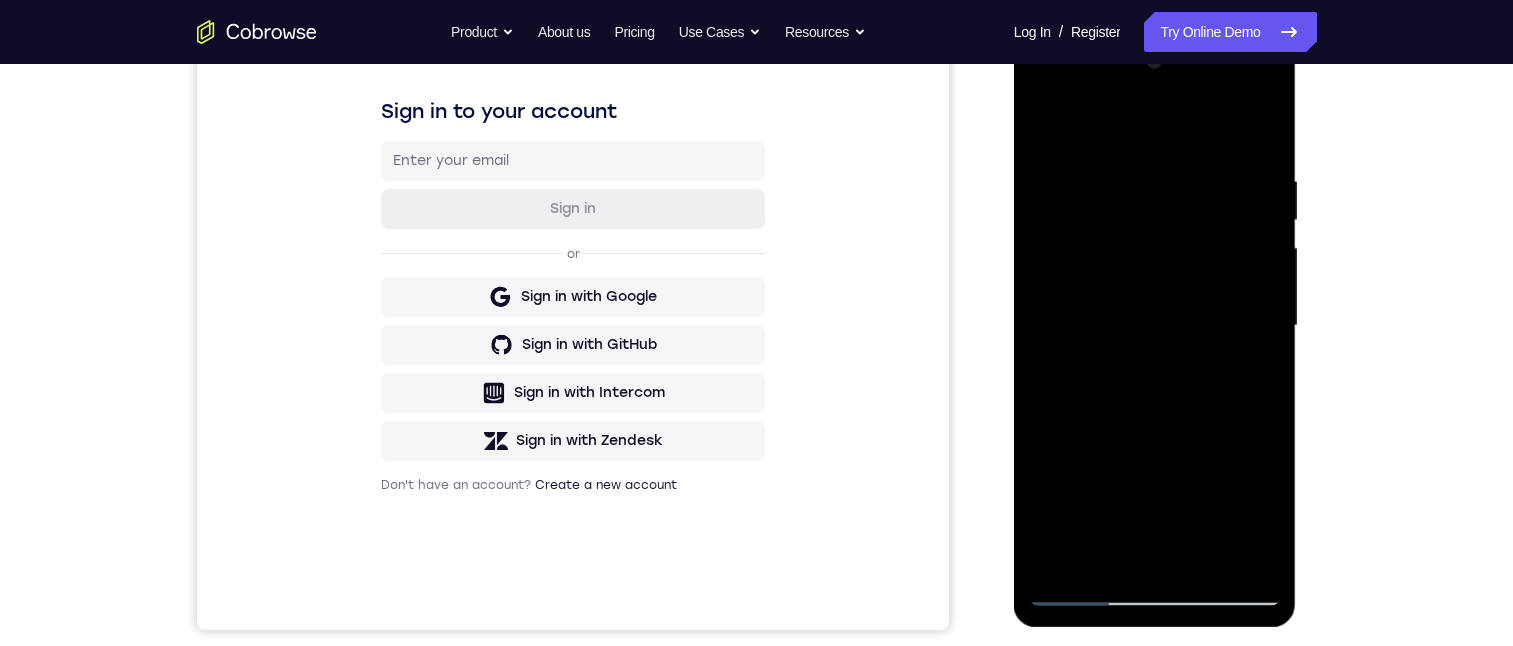 click at bounding box center (1155, 326) 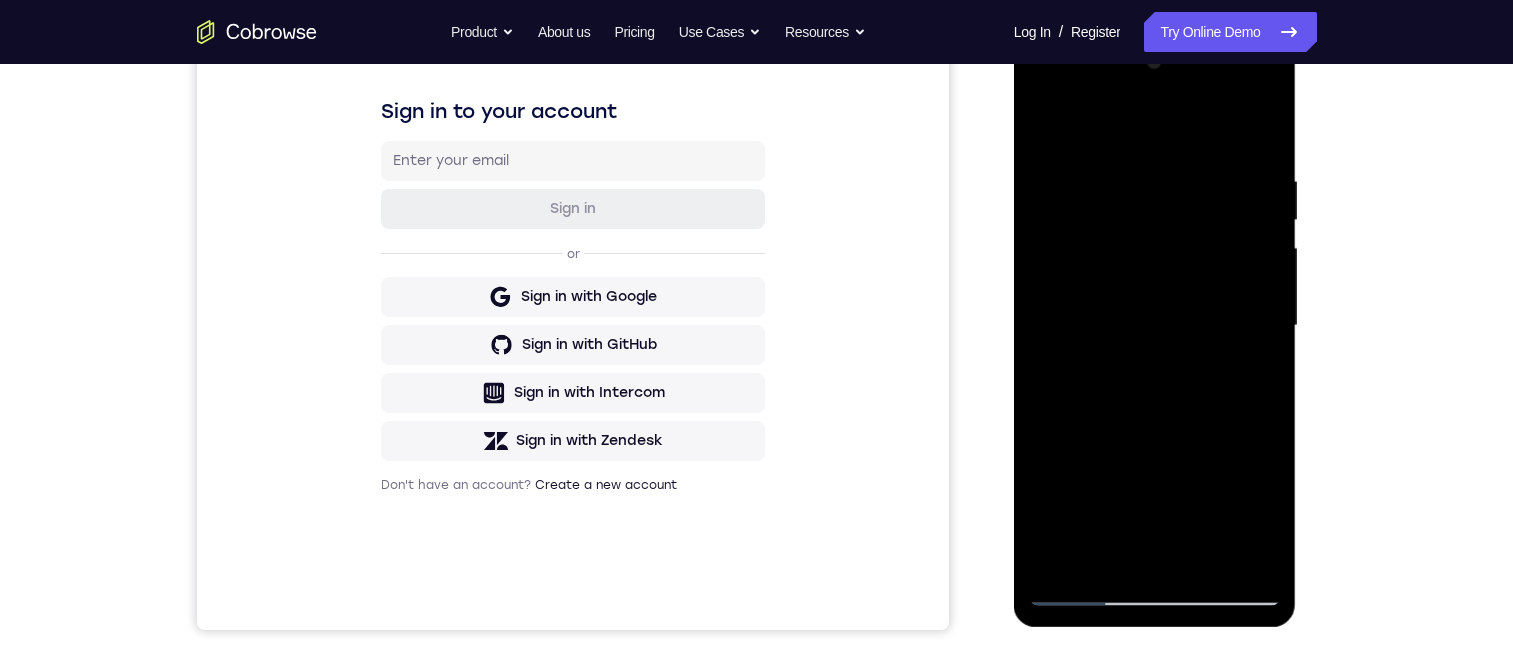 click at bounding box center [1155, 326] 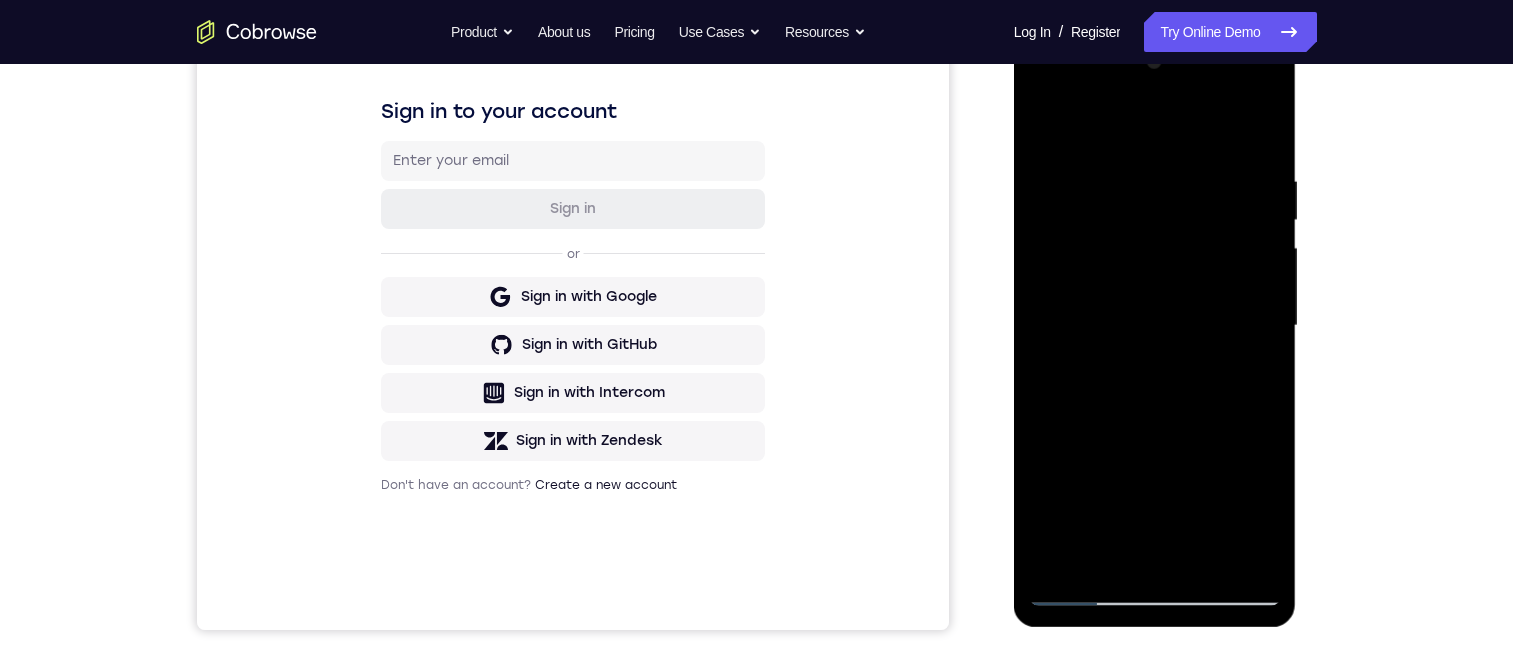 click at bounding box center (1155, 326) 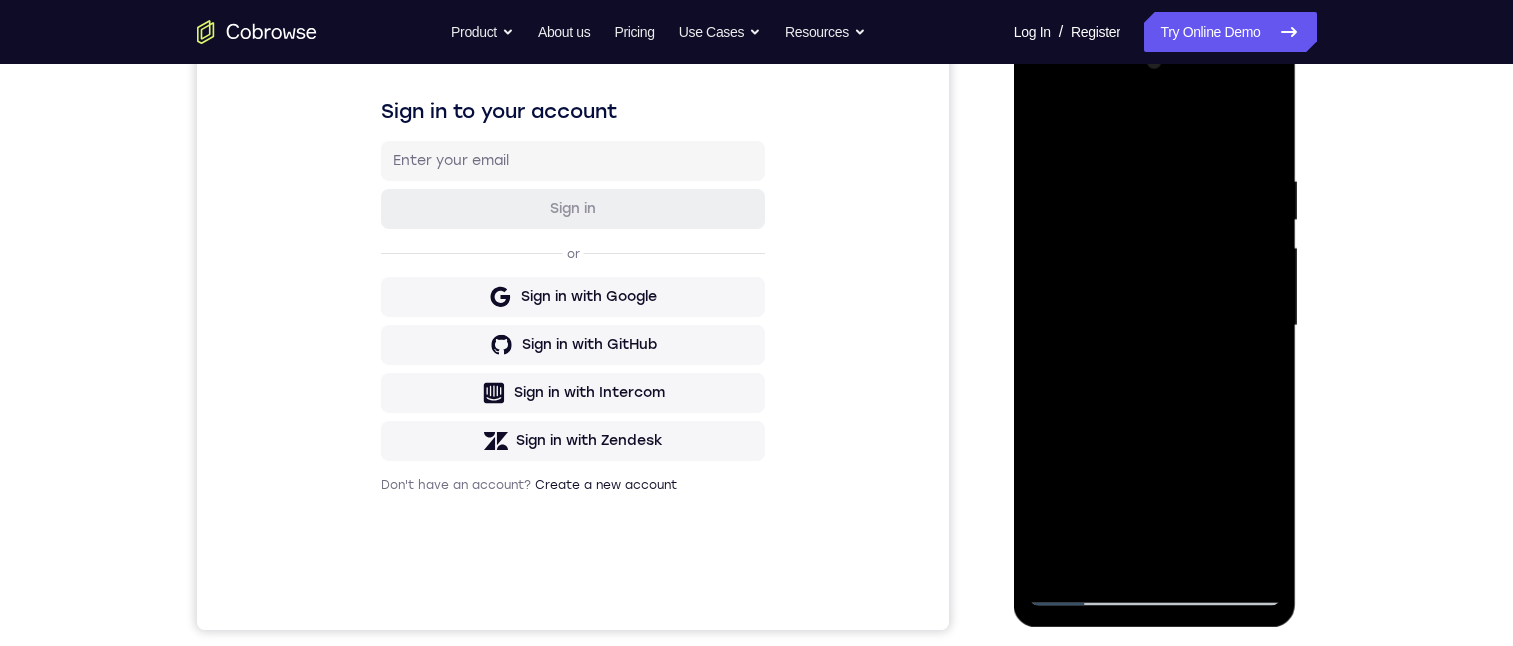 click at bounding box center (1155, 326) 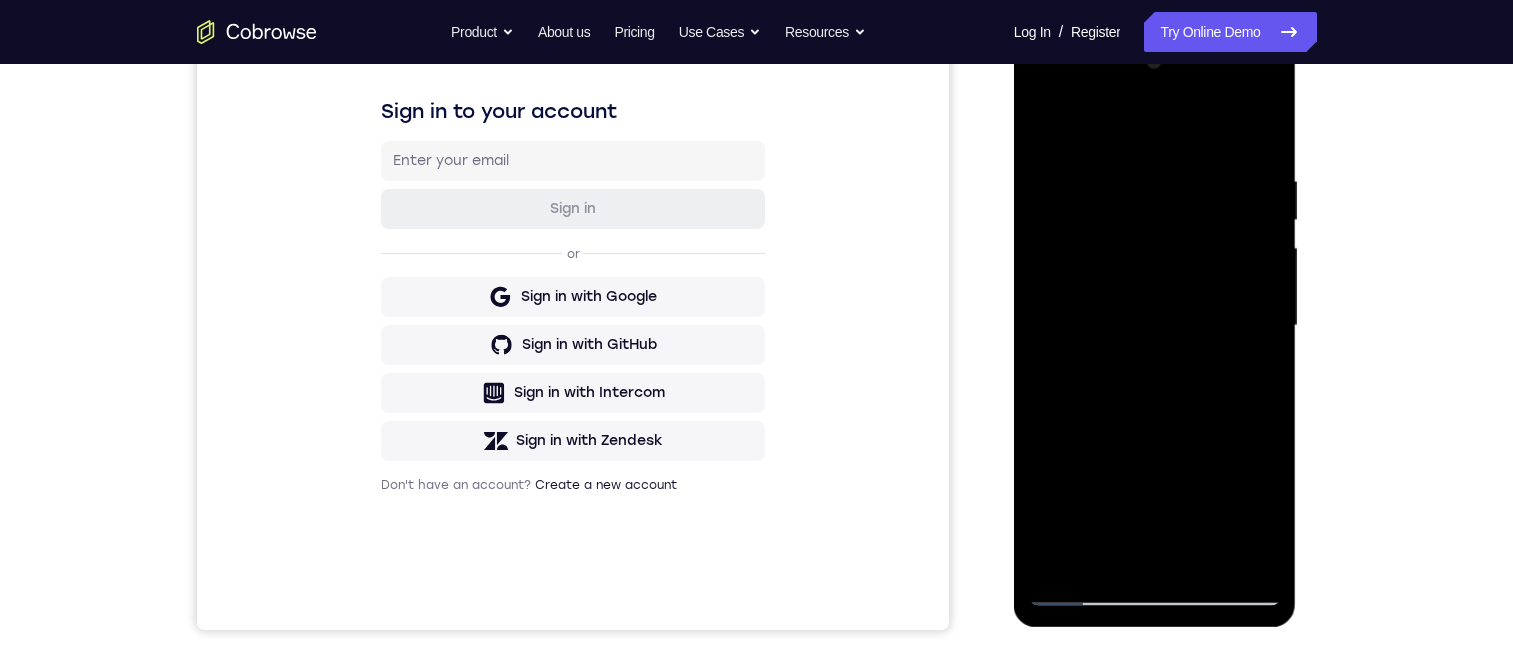 click at bounding box center (1155, 326) 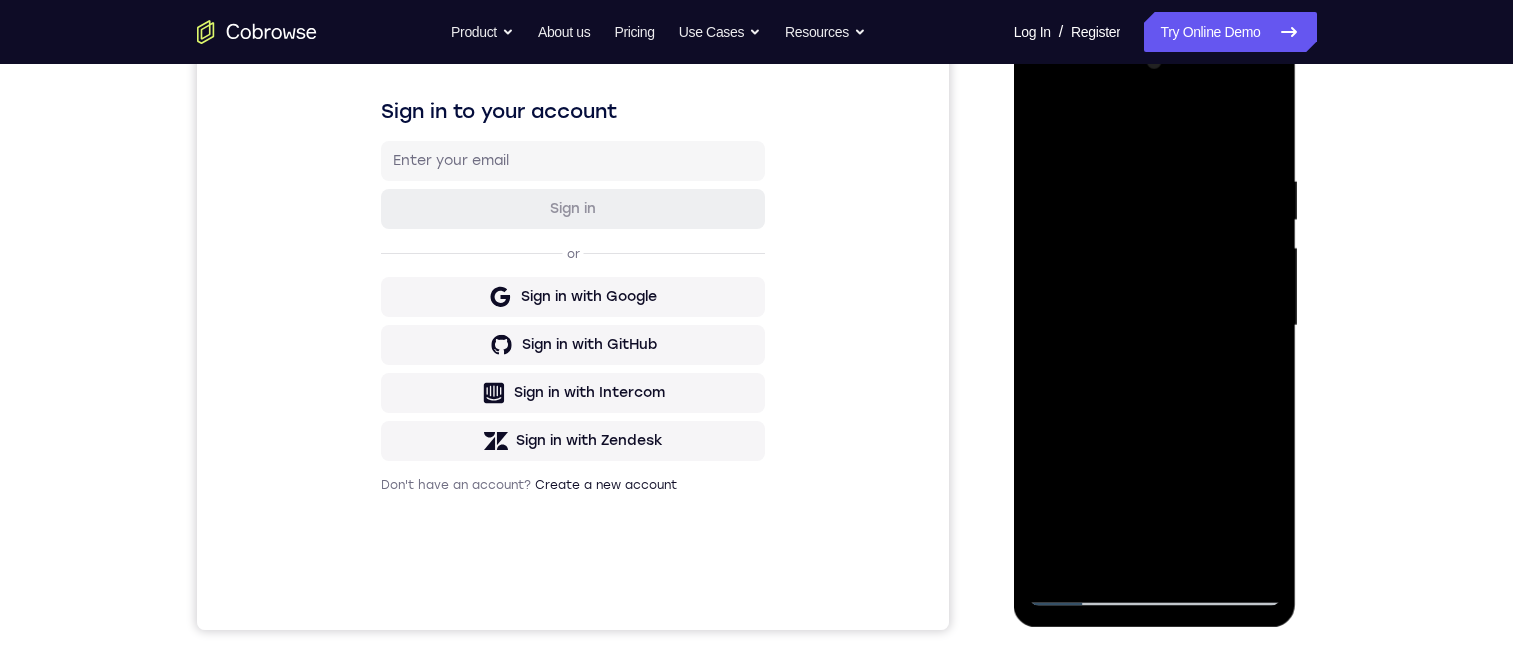 click at bounding box center (1155, 326) 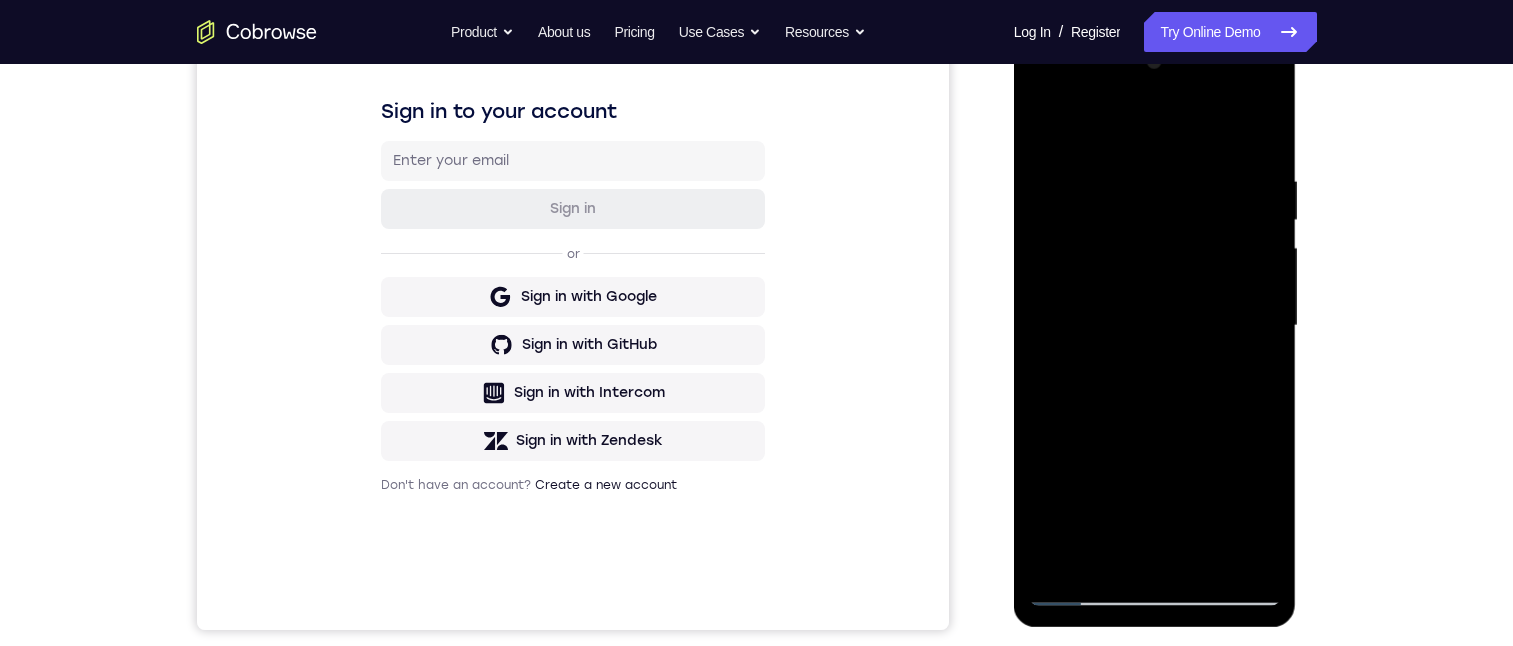 click at bounding box center [1155, 326] 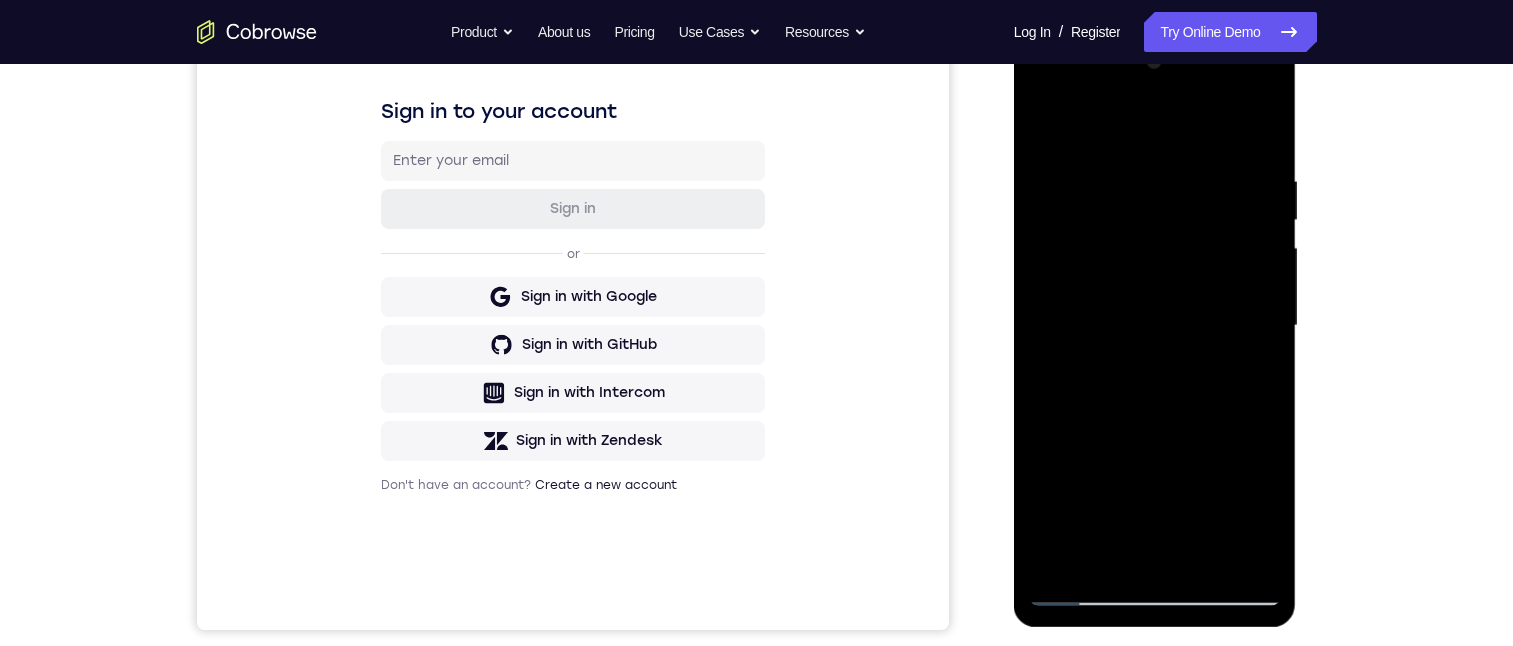 click at bounding box center (1155, 326) 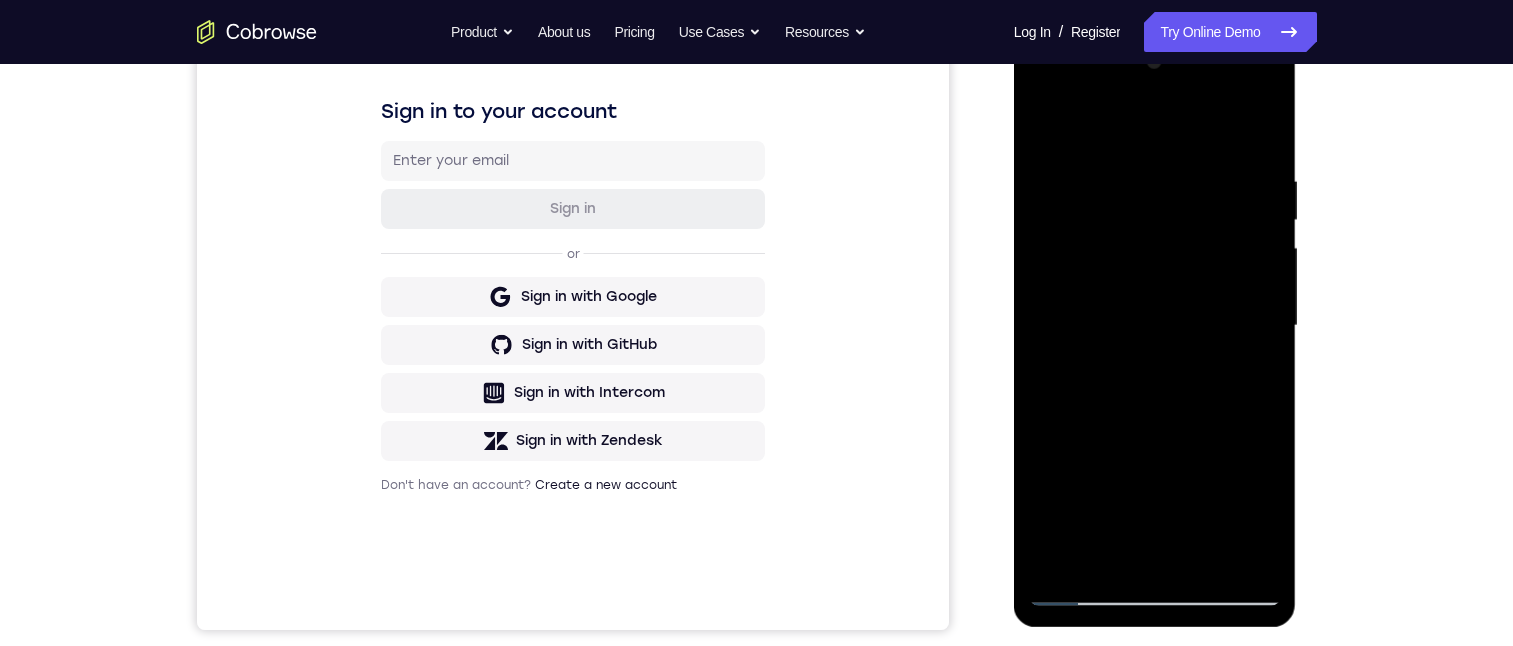 click at bounding box center [1155, 326] 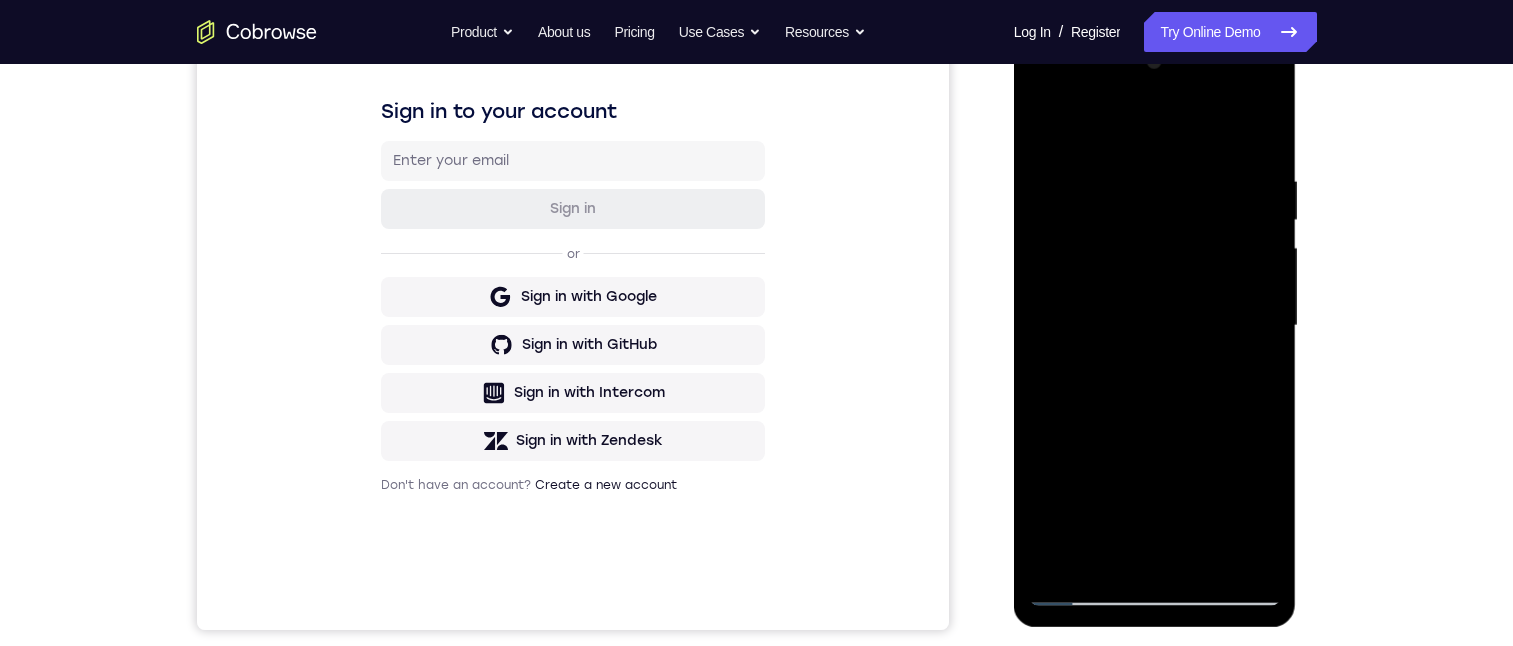 click at bounding box center (1155, 326) 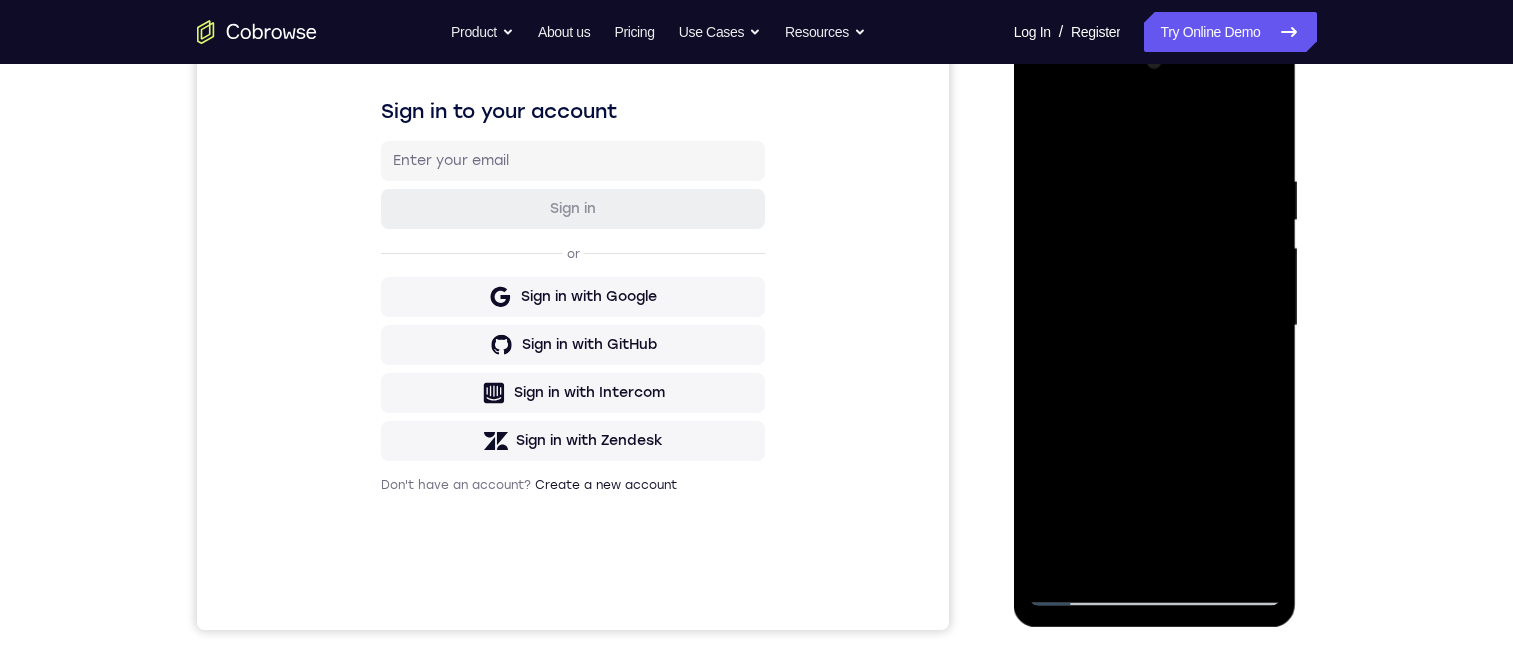 click at bounding box center (1155, 326) 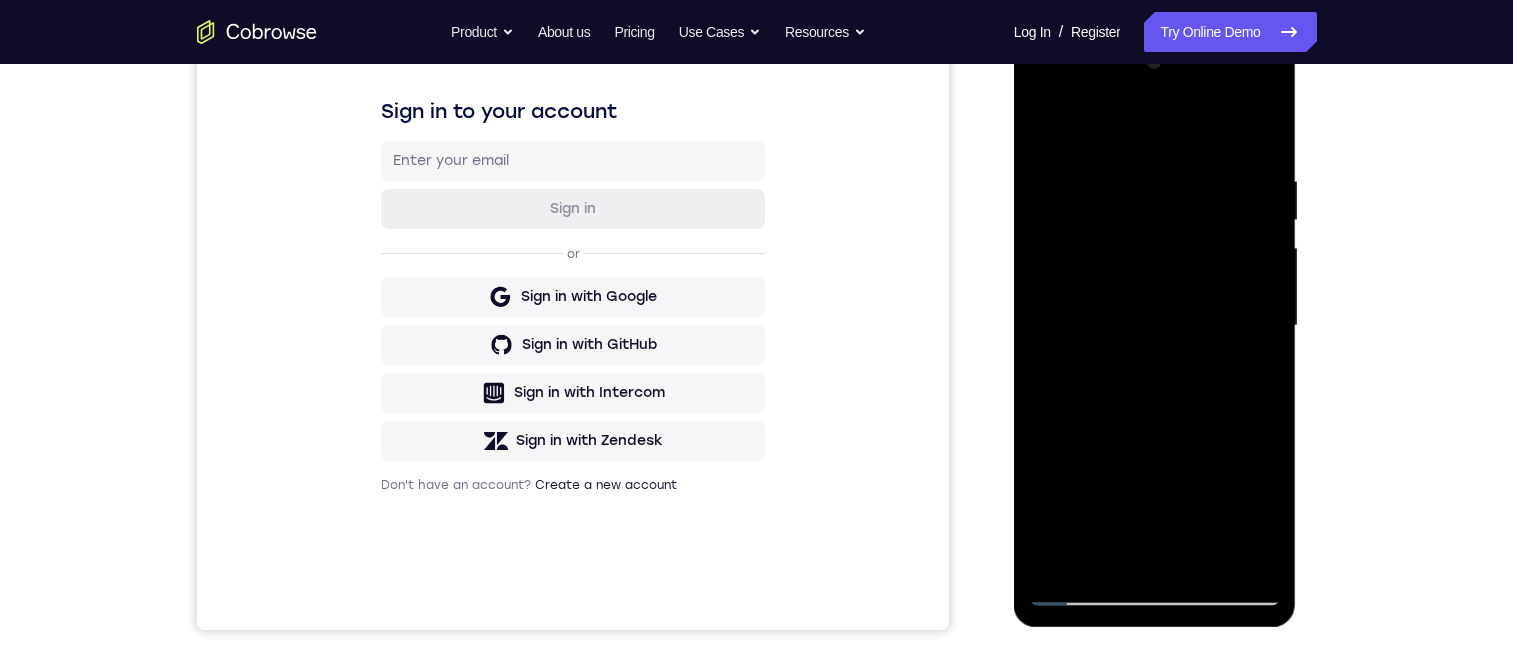 click at bounding box center (1155, 326) 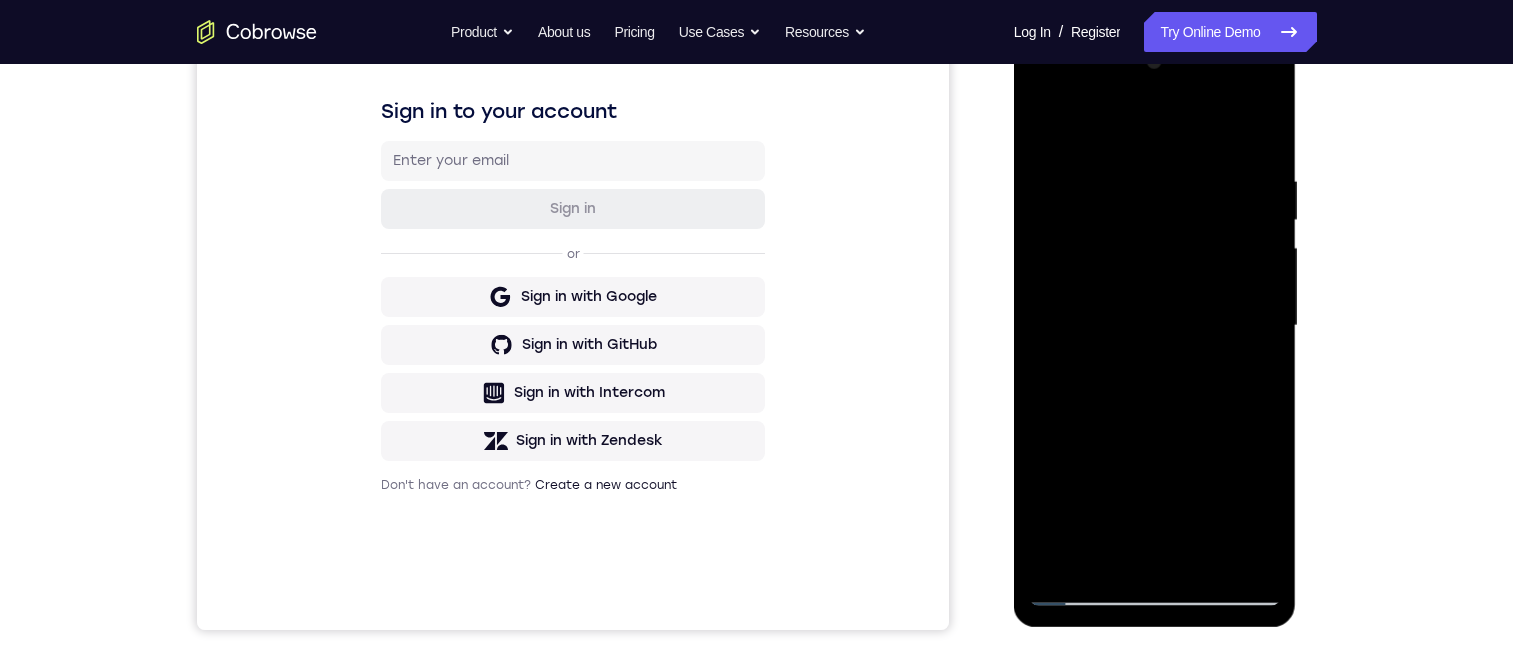 click at bounding box center (1155, 326) 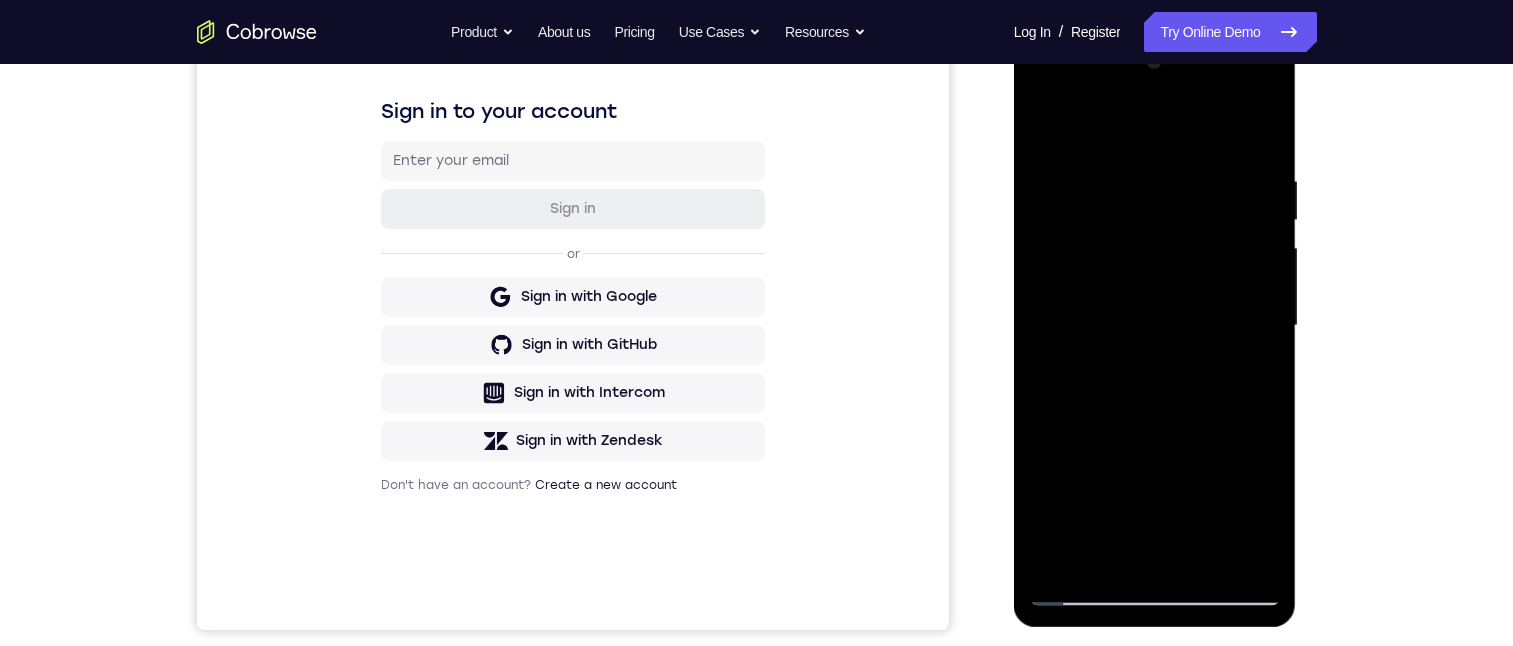 click at bounding box center [1155, 326] 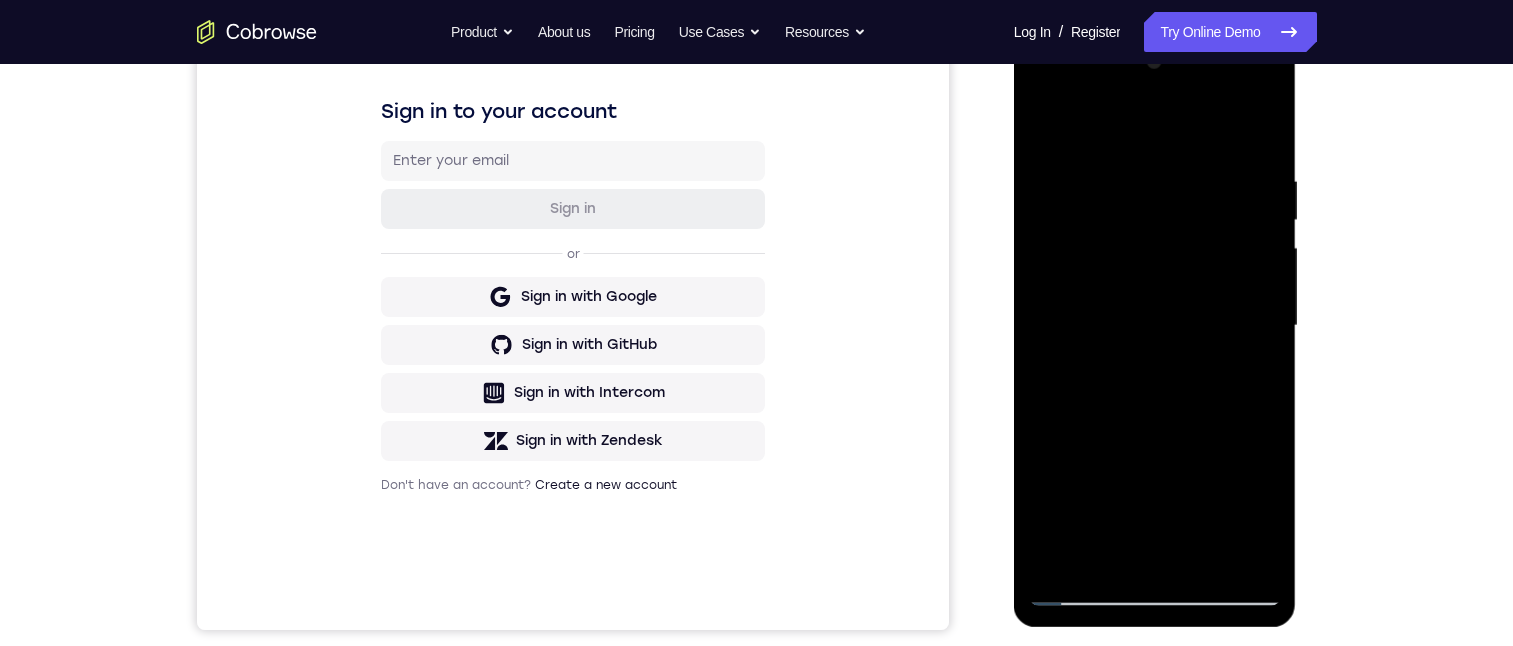 click at bounding box center [1155, 326] 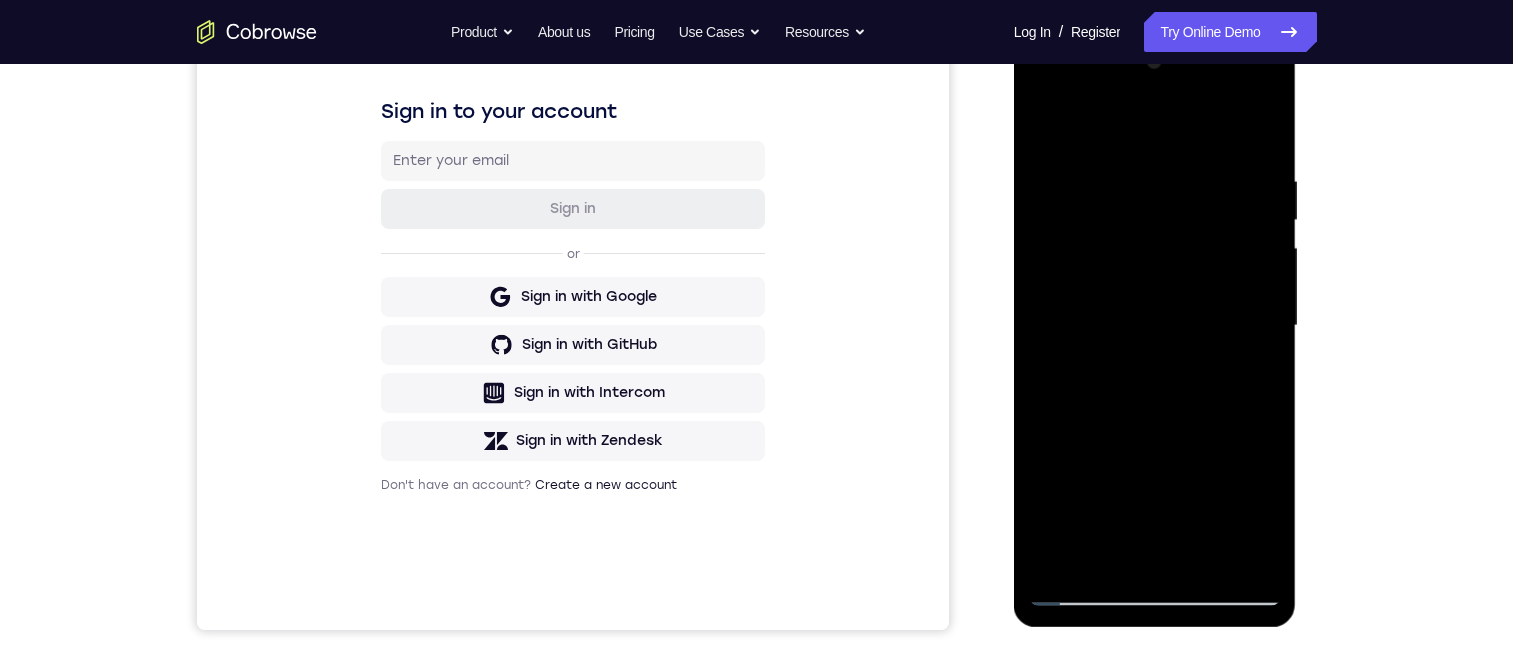click at bounding box center [1155, 326] 